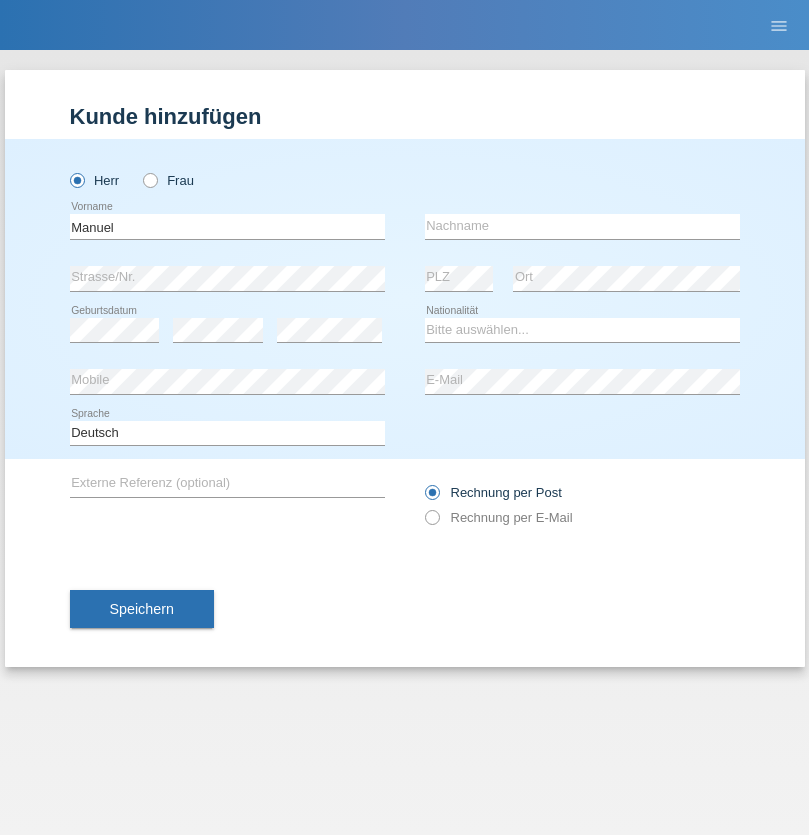 scroll, scrollTop: 0, scrollLeft: 0, axis: both 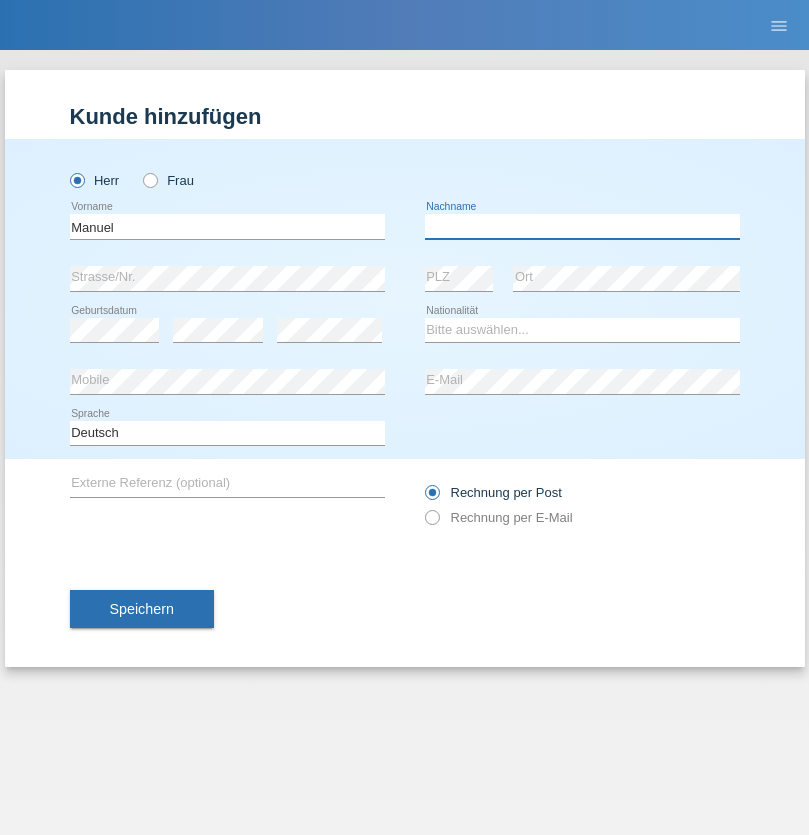 click at bounding box center (582, 226) 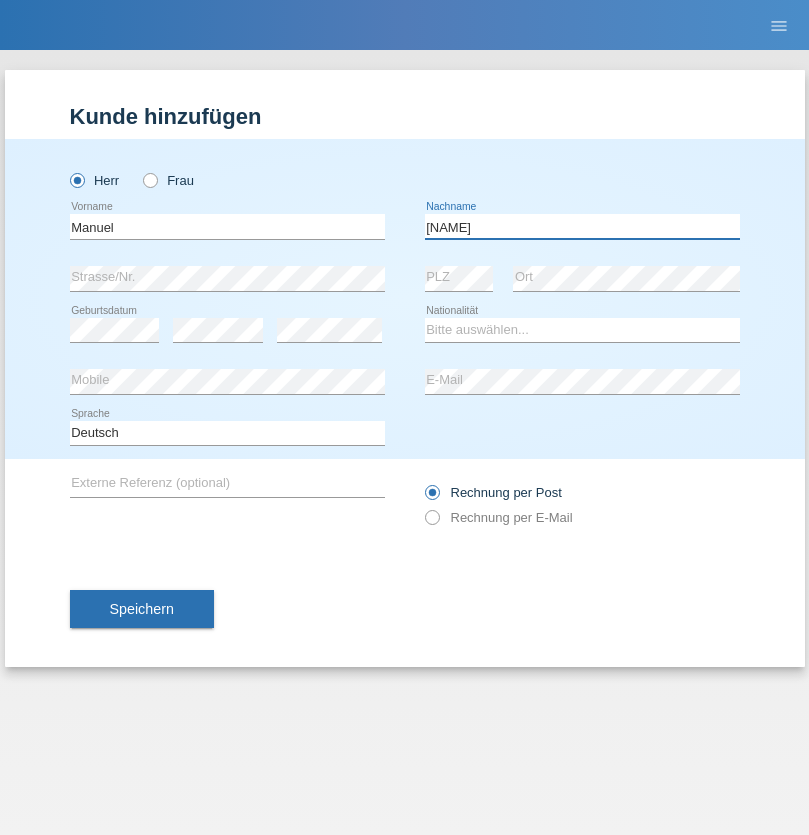 type on "Eisele" 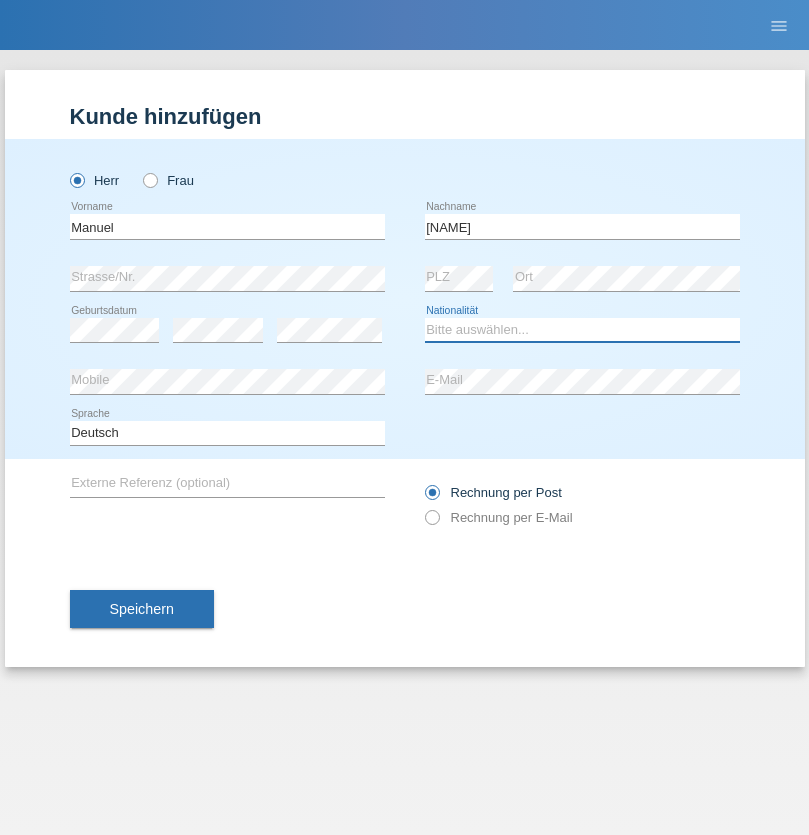 select on "AT" 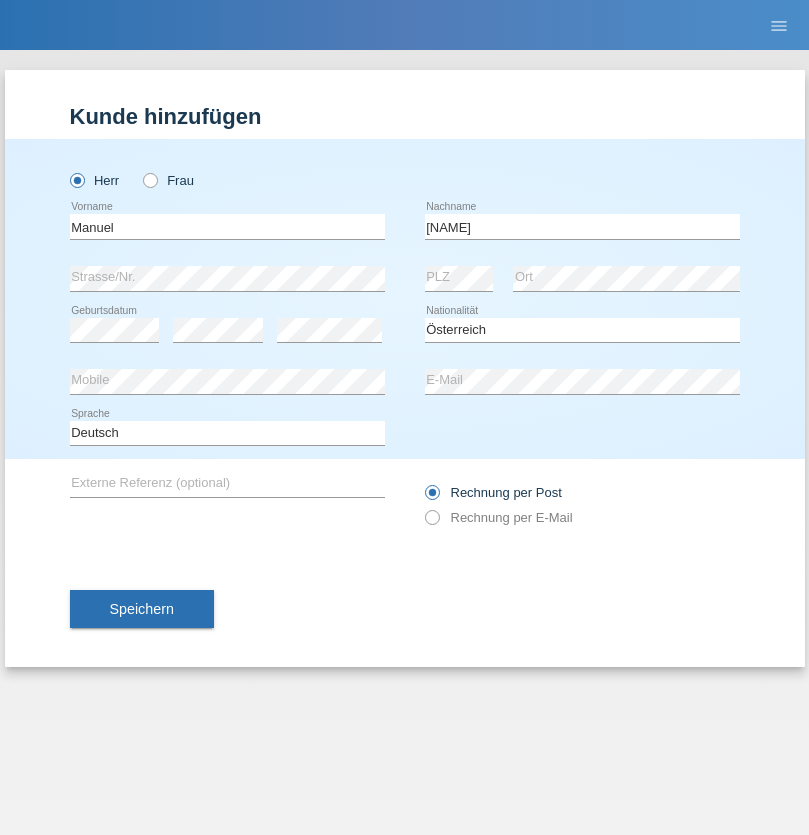 select on "C" 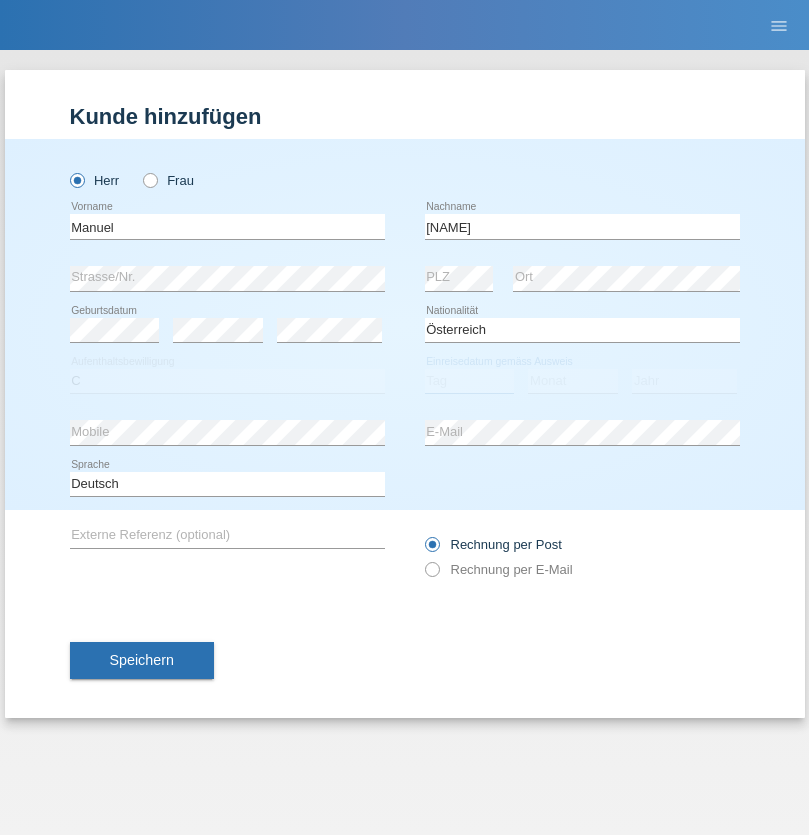select on "05" 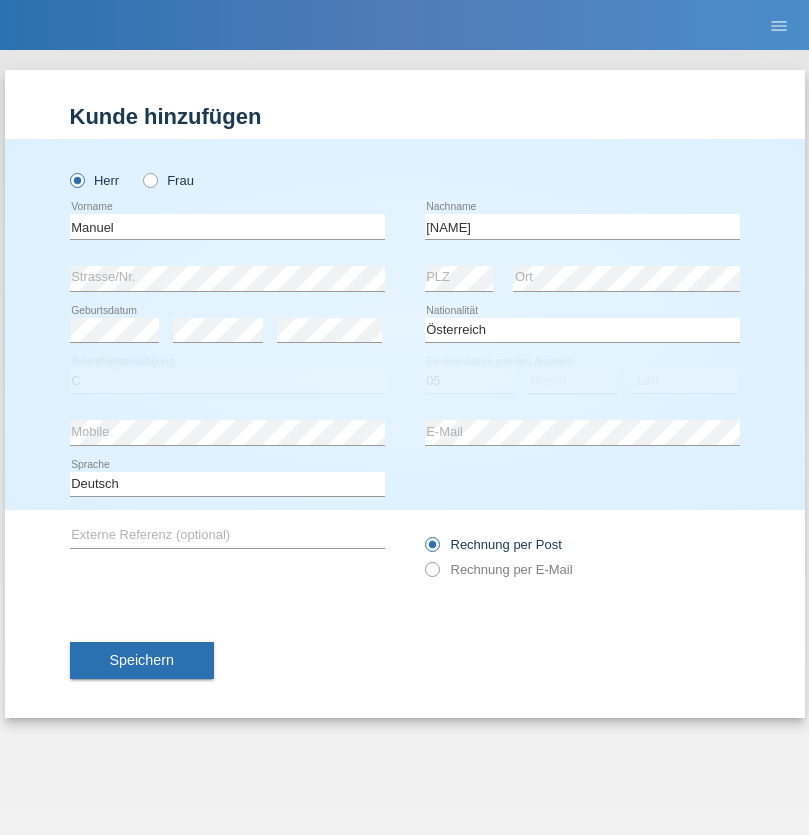 select on "08" 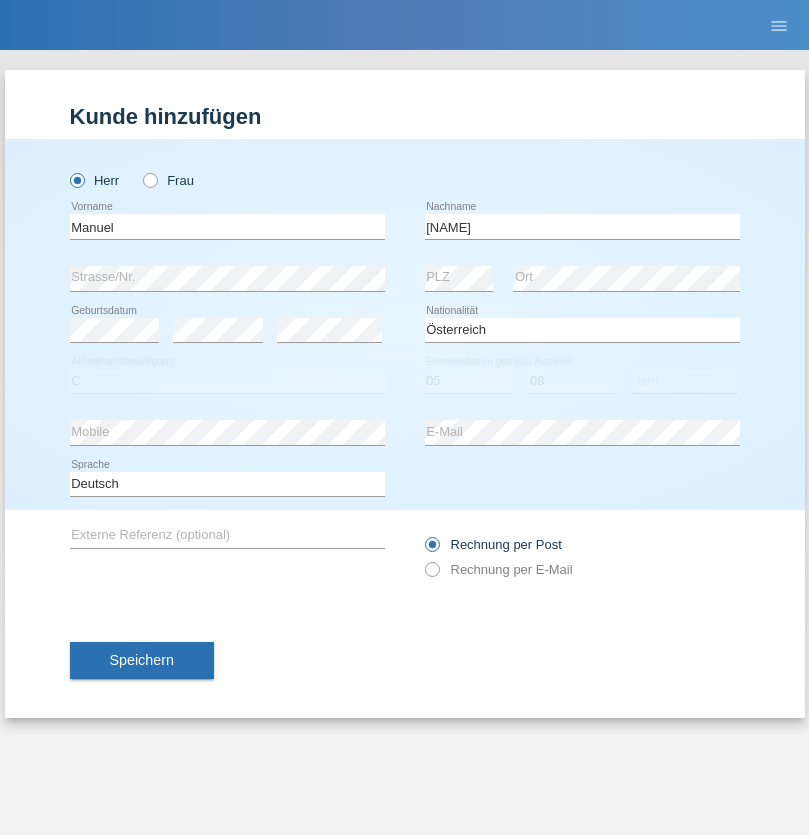select on "2021" 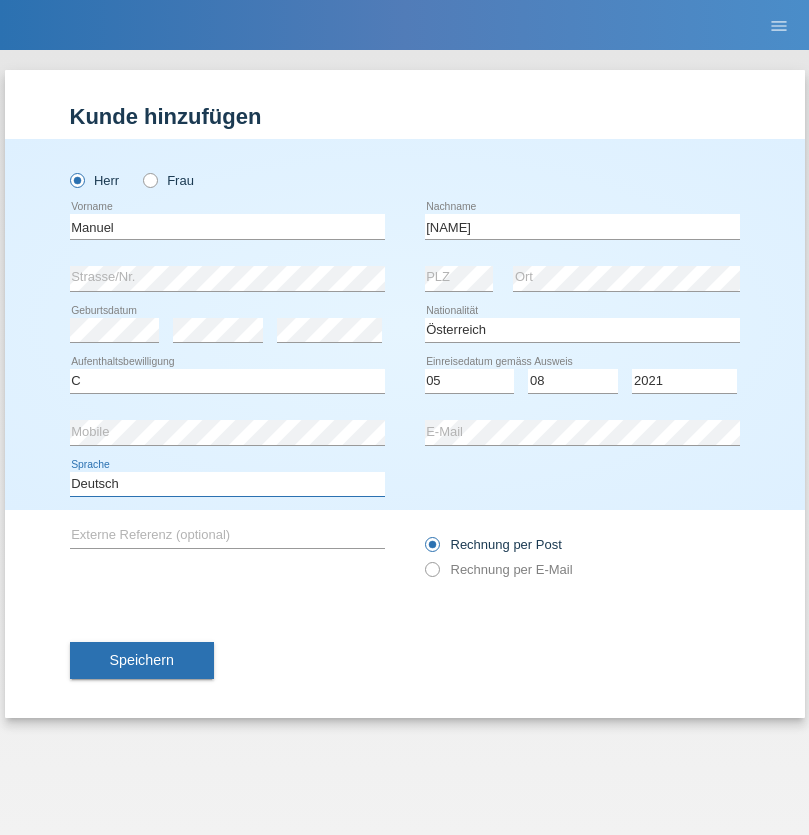 select on "en" 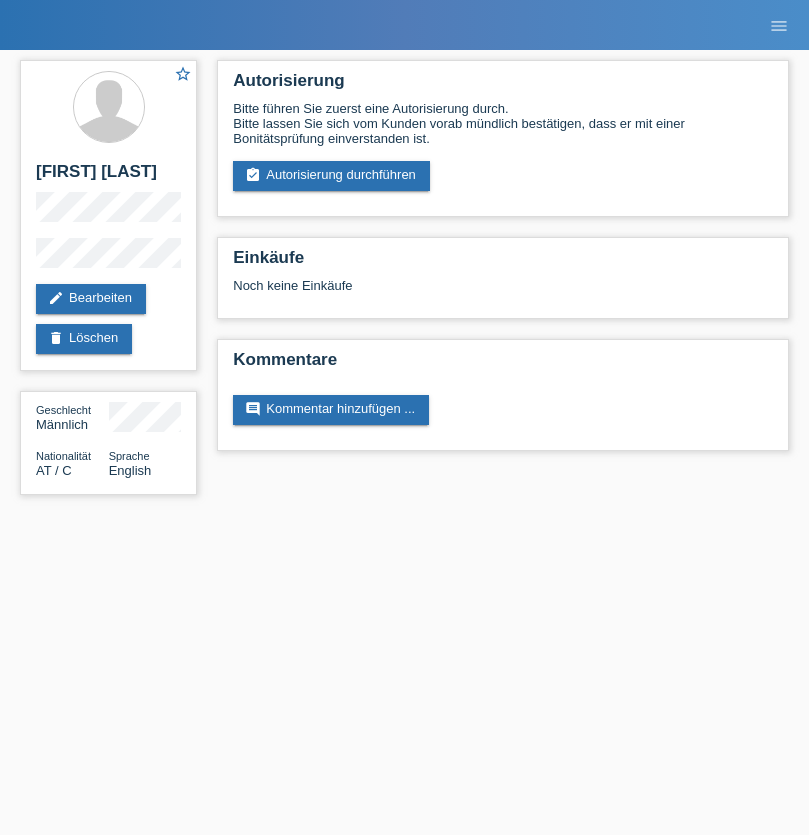 scroll, scrollTop: 0, scrollLeft: 0, axis: both 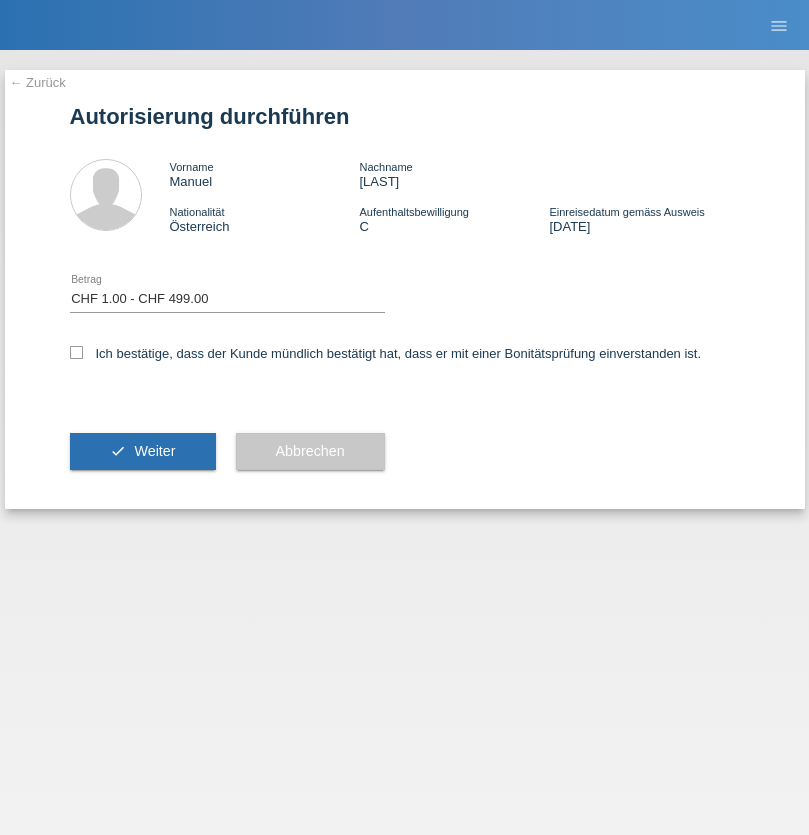 select on "1" 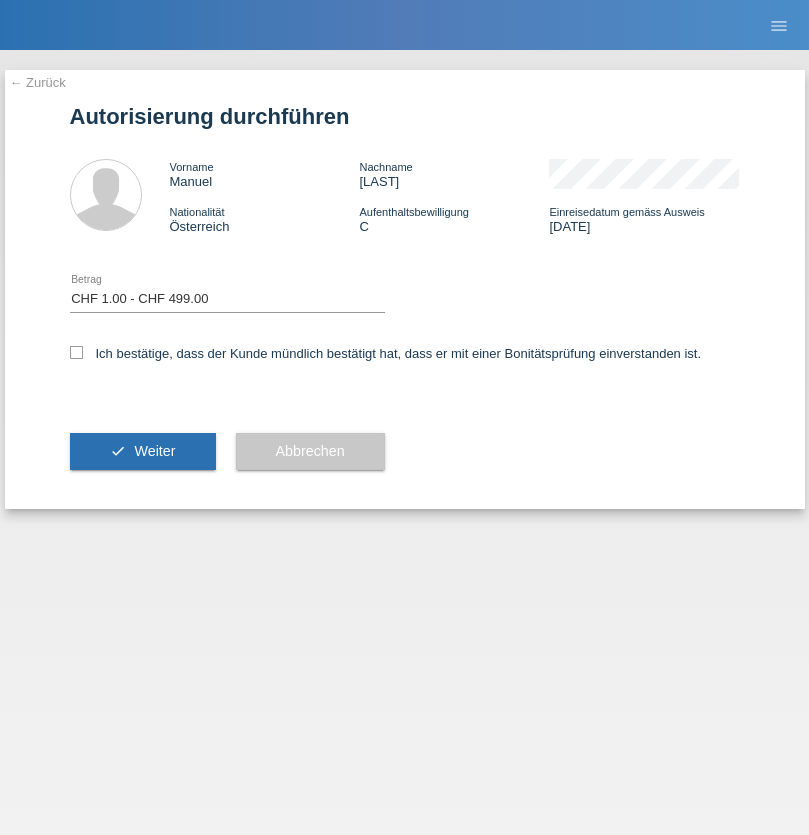checkbox on "true" 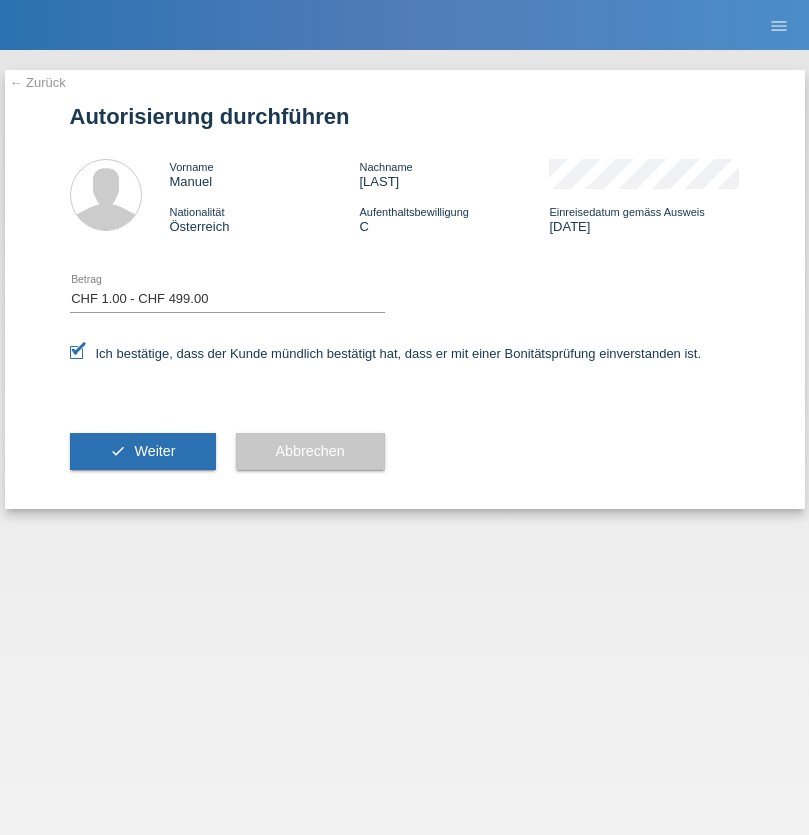 scroll, scrollTop: 0, scrollLeft: 0, axis: both 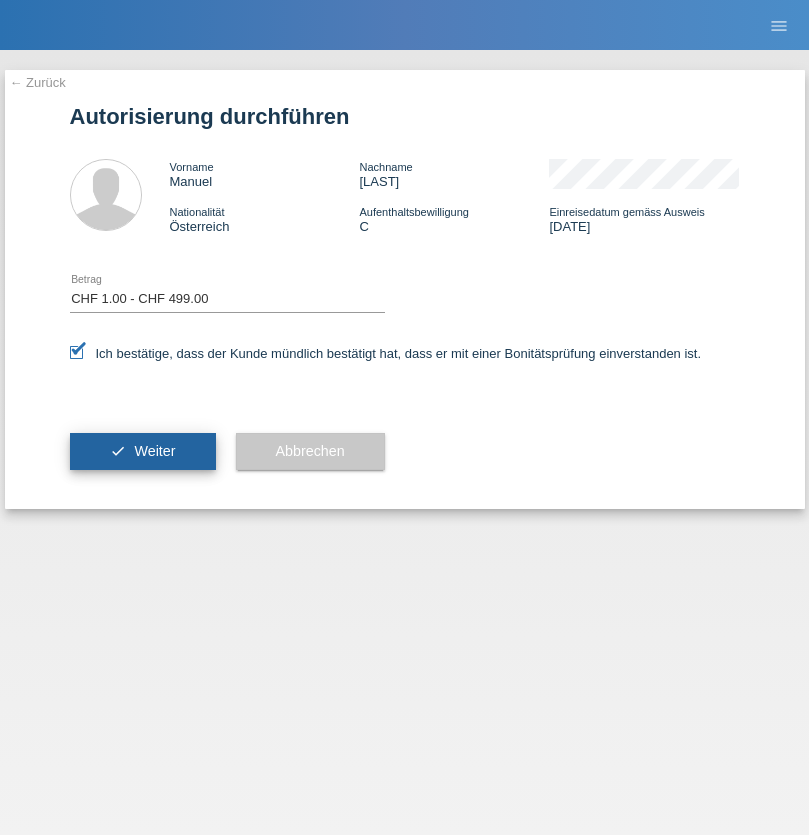 click on "Weiter" at bounding box center (154, 451) 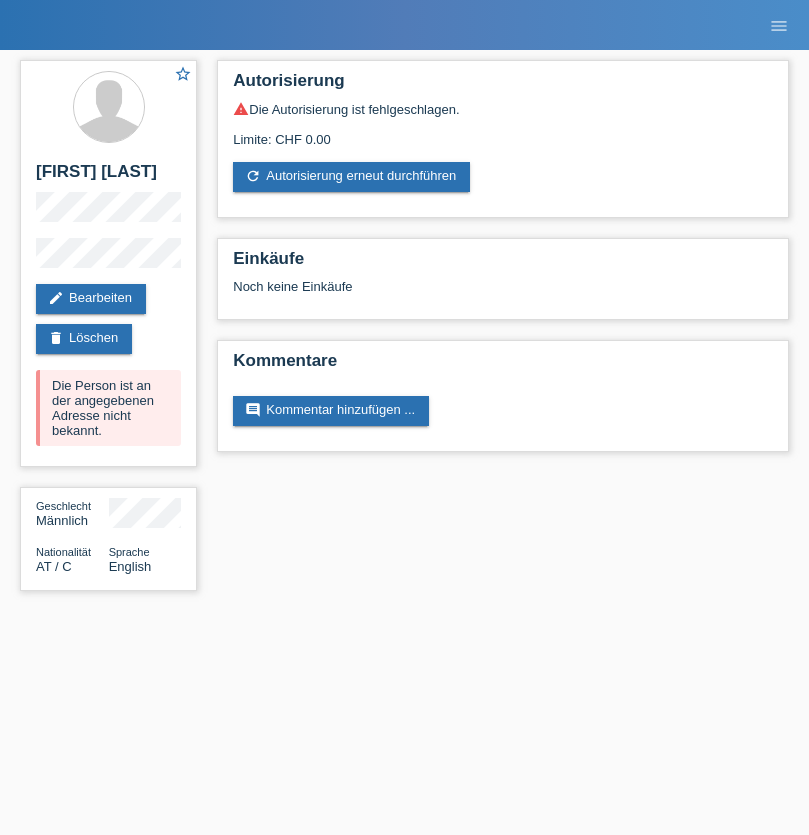 scroll, scrollTop: 0, scrollLeft: 0, axis: both 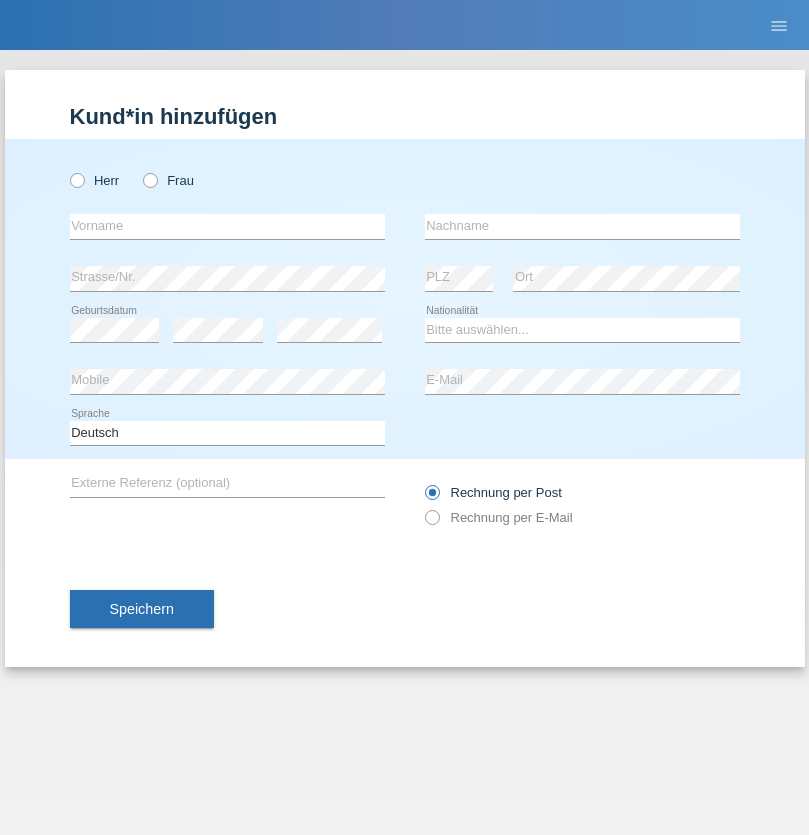 radio on "true" 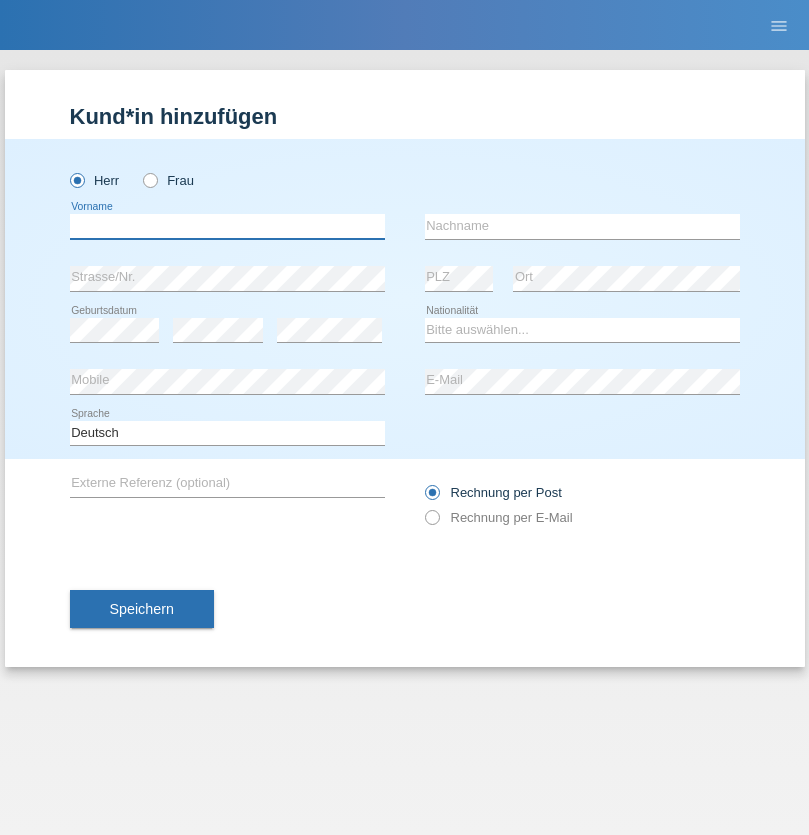 click at bounding box center [227, 226] 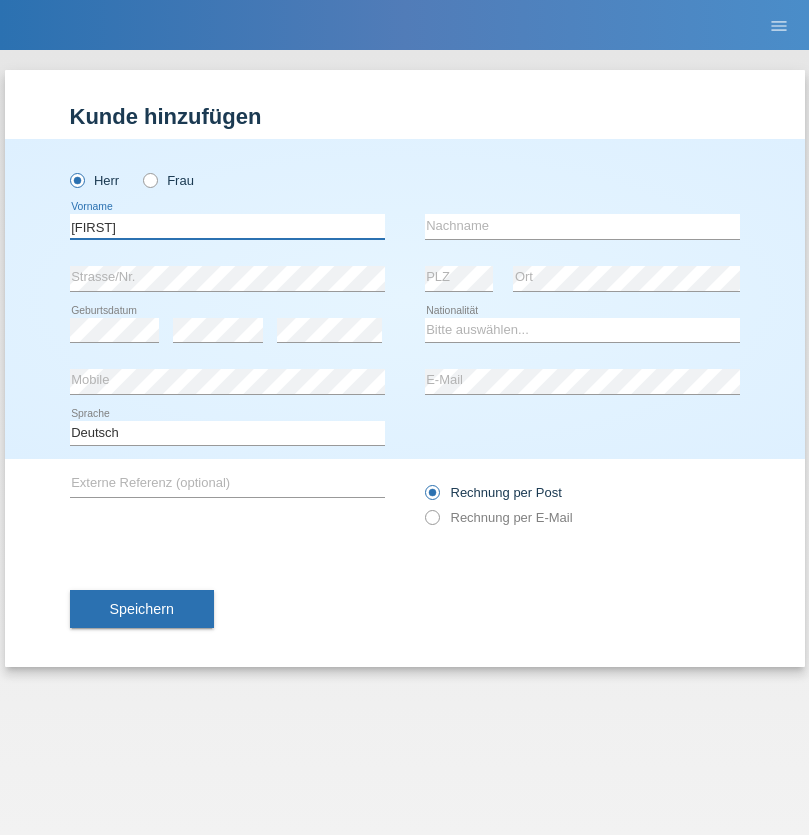 type on "[FIRST]" 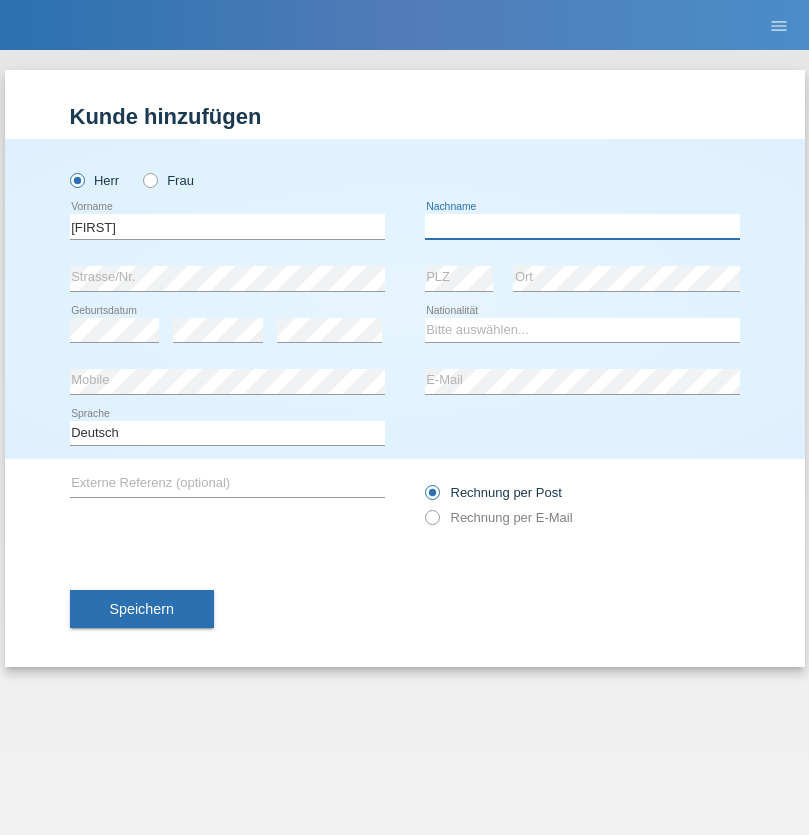 click at bounding box center [582, 226] 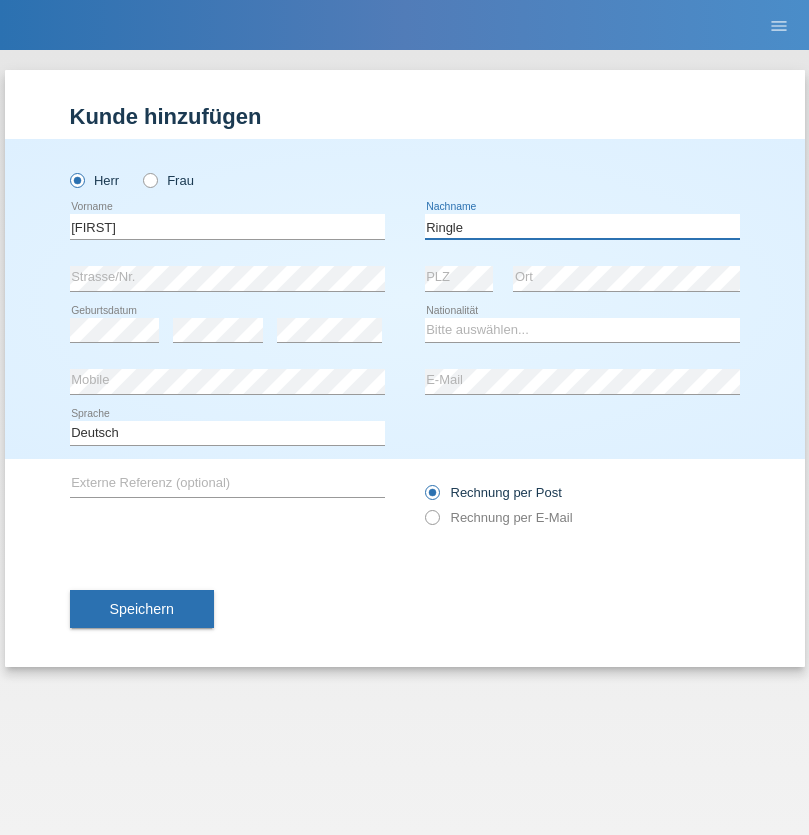 type on "Ringle" 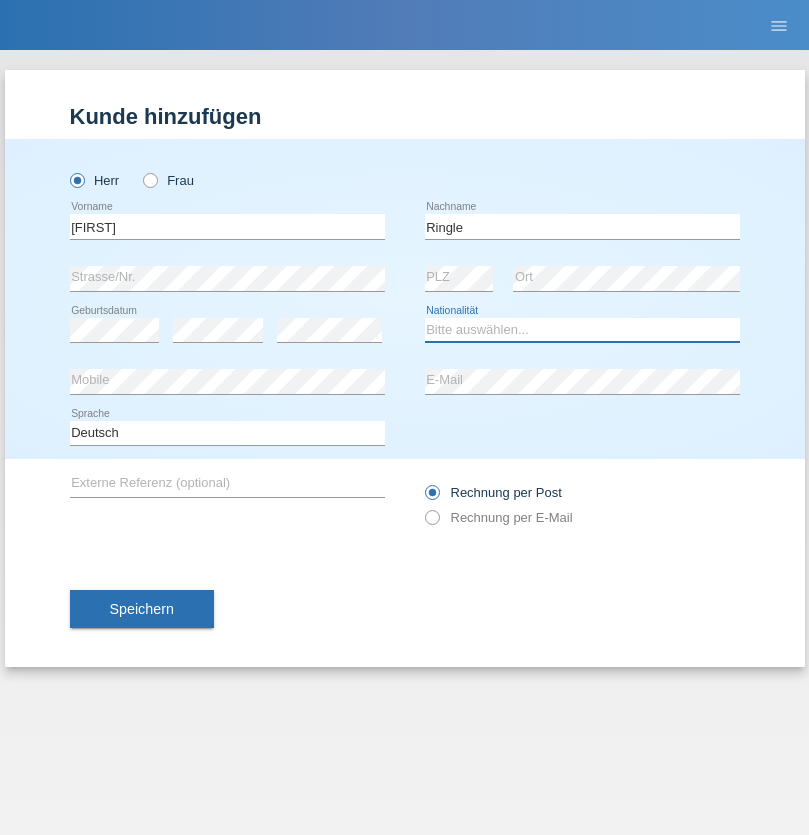 select on "DE" 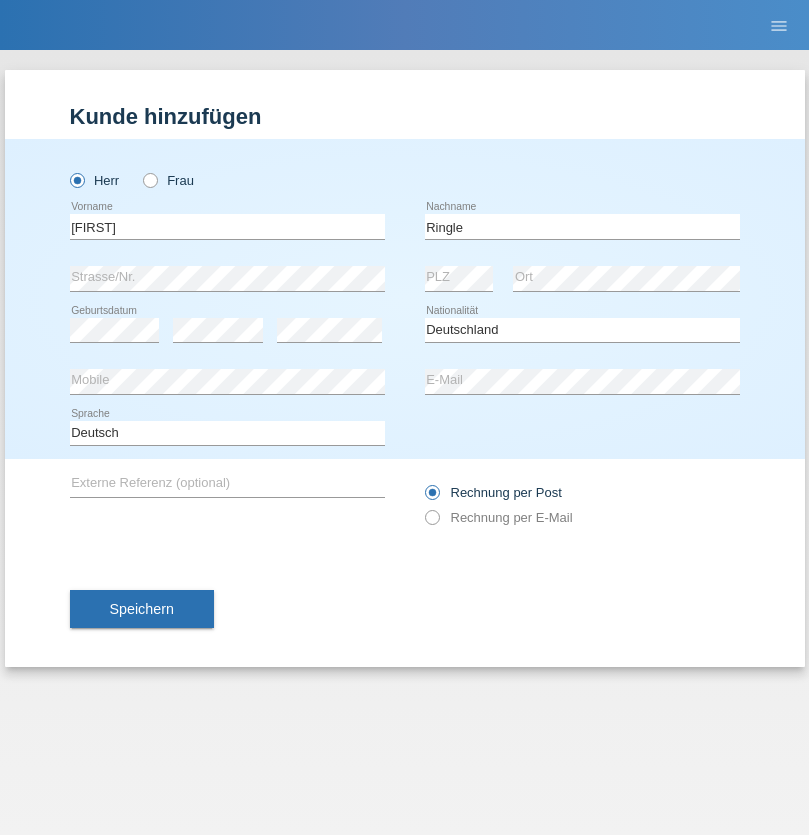 select on "C" 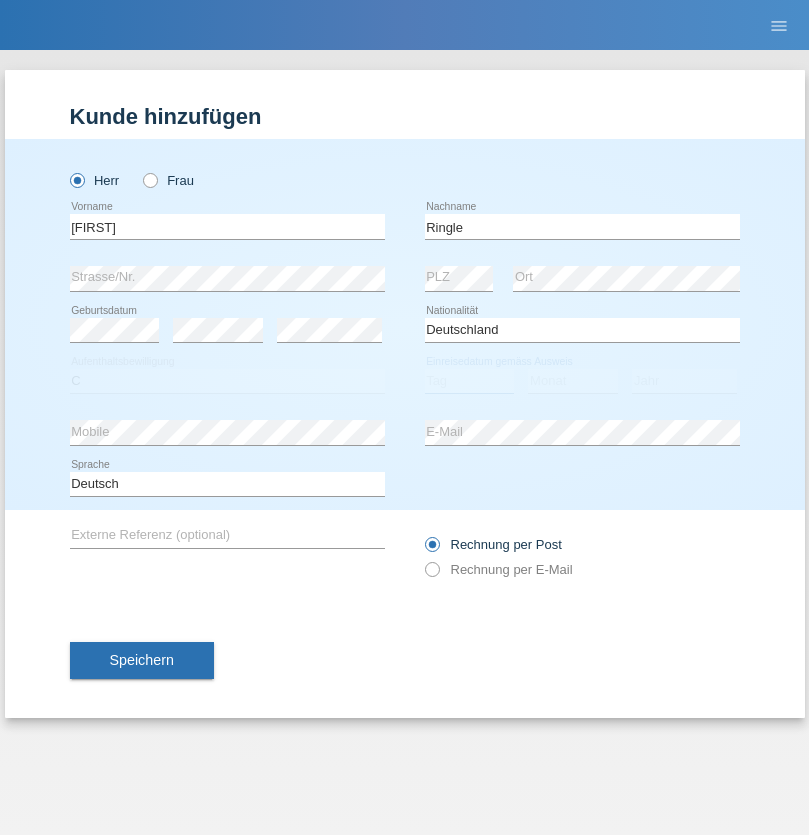select on "06" 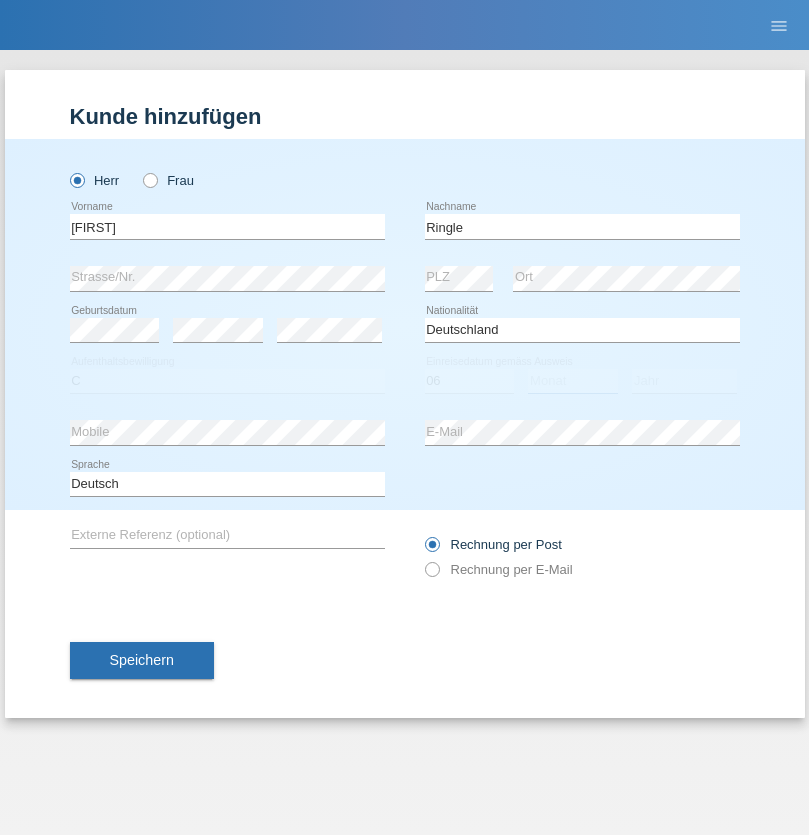 select on "01" 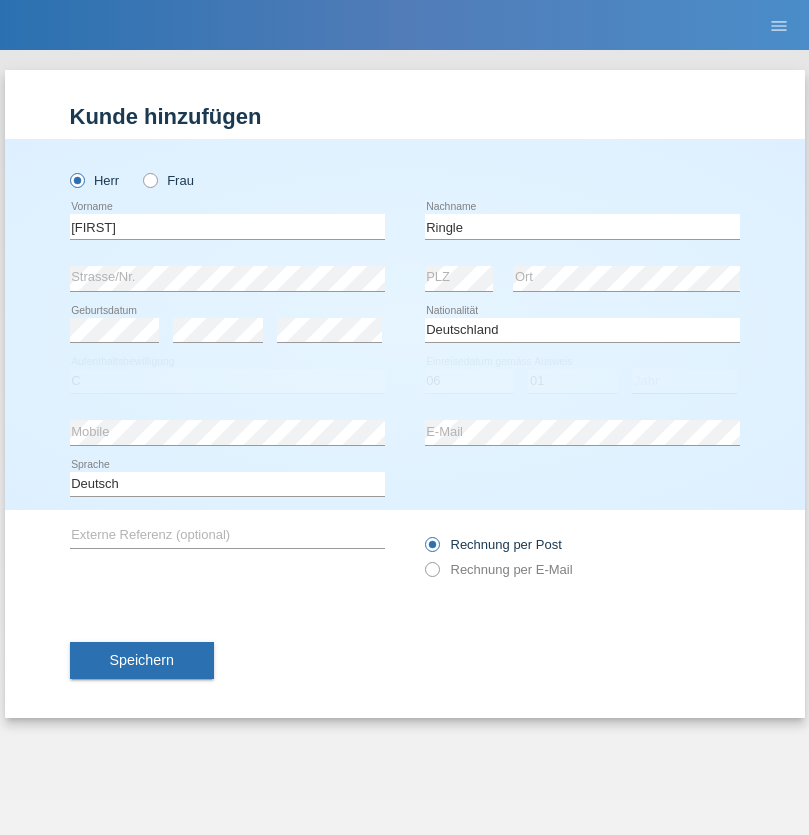 select on "2021" 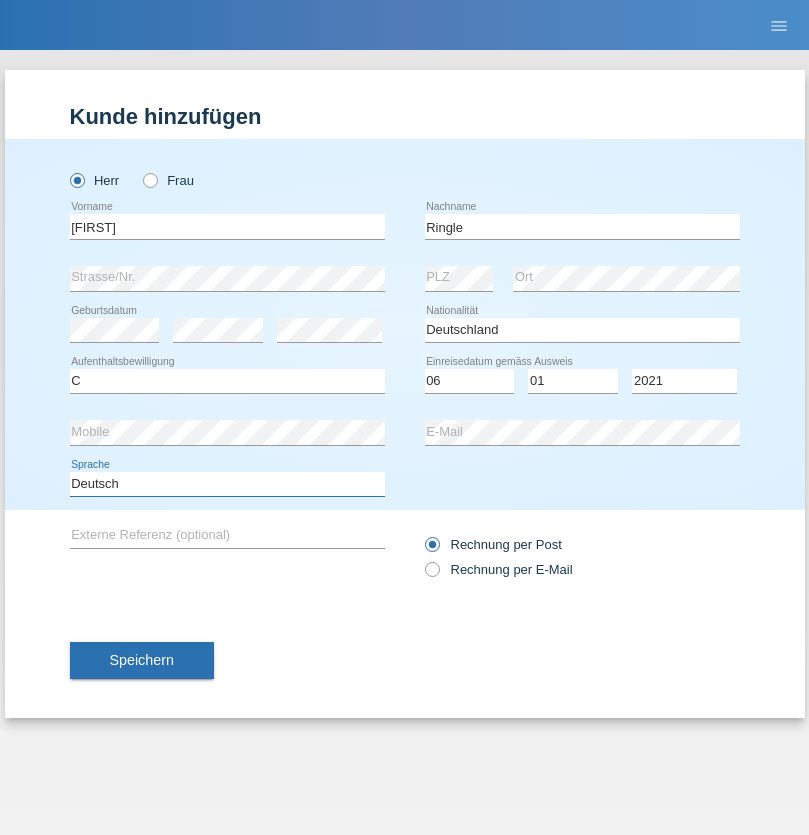 select on "en" 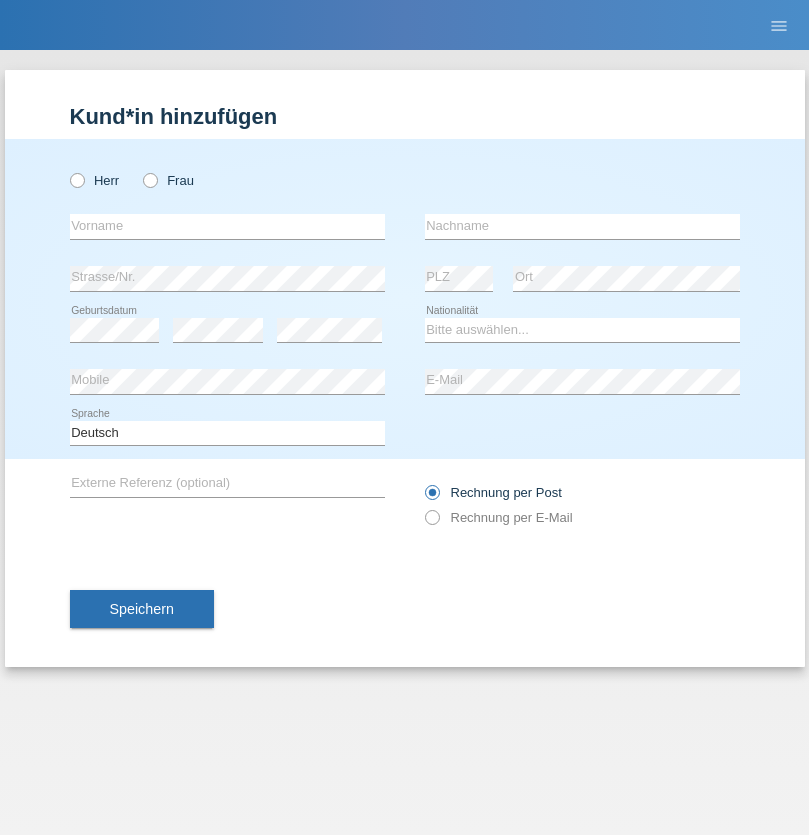 scroll, scrollTop: 0, scrollLeft: 0, axis: both 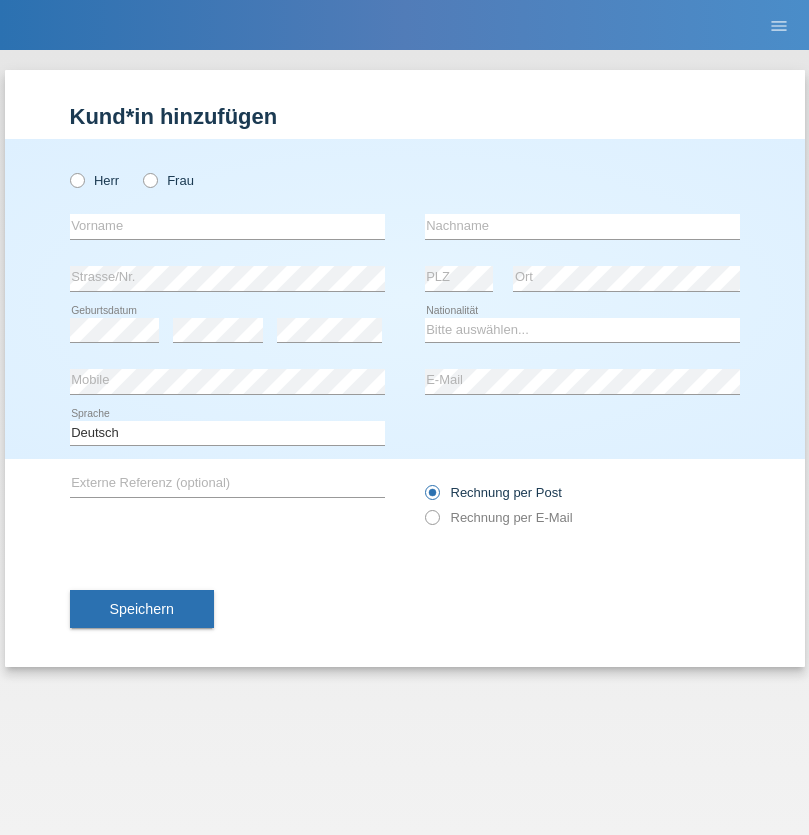 radio on "true" 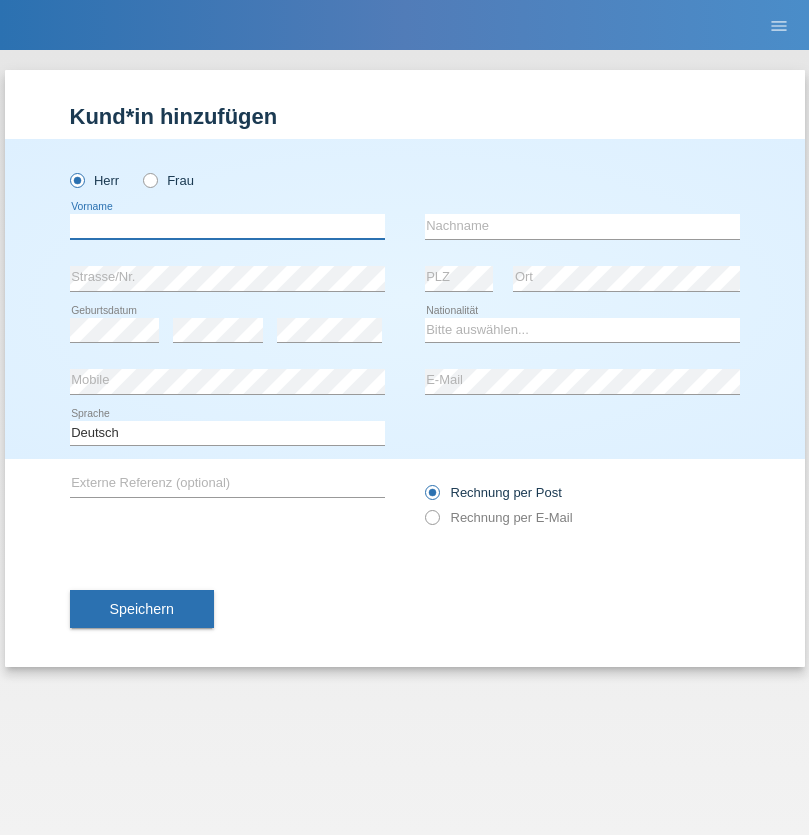 click at bounding box center (227, 226) 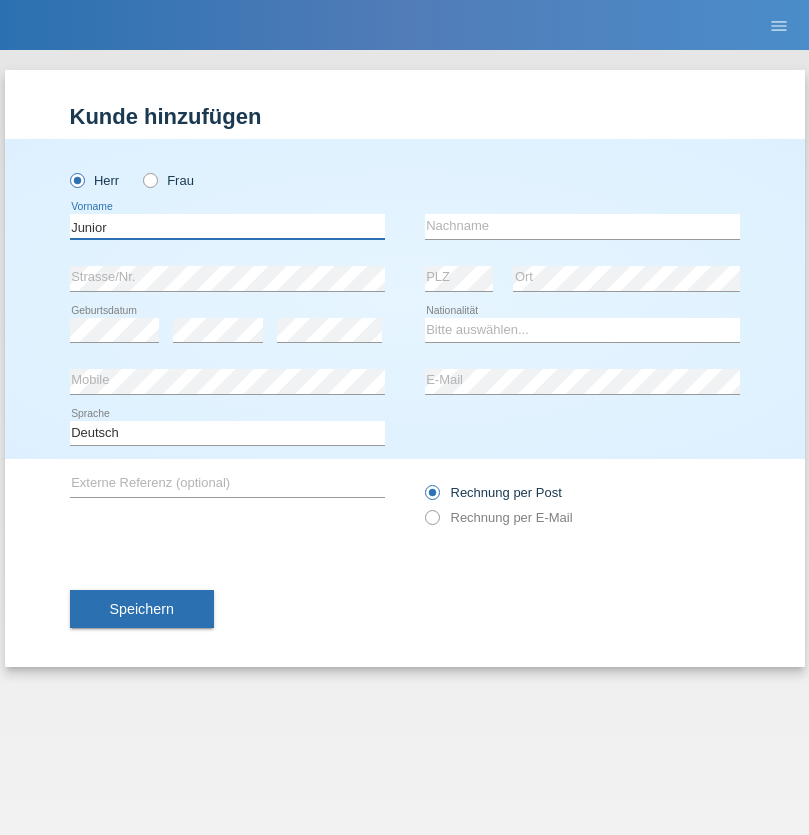 type on "Junior" 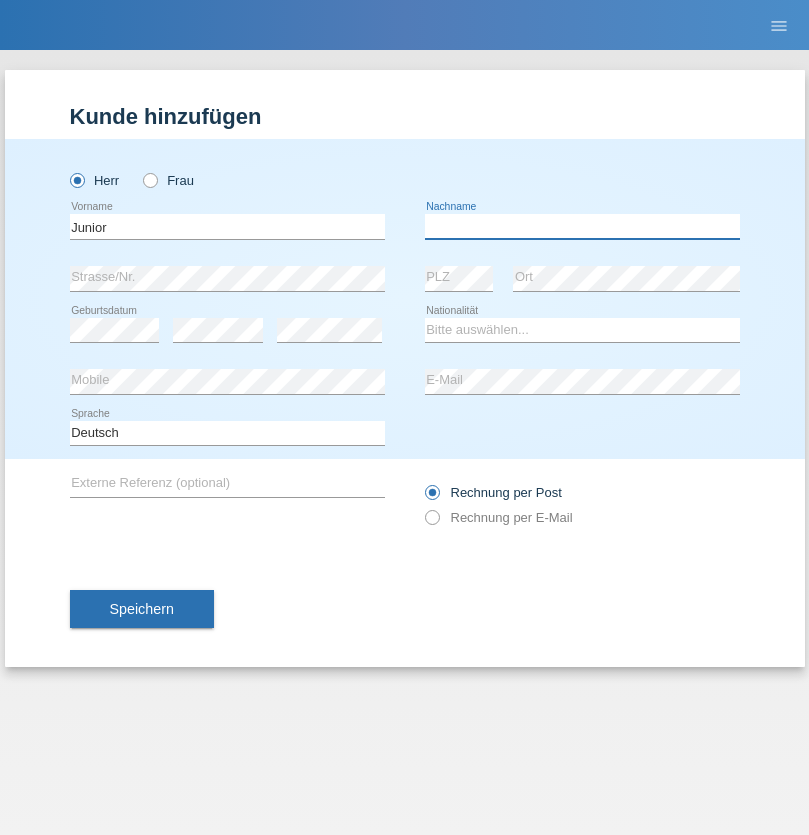 click at bounding box center (582, 226) 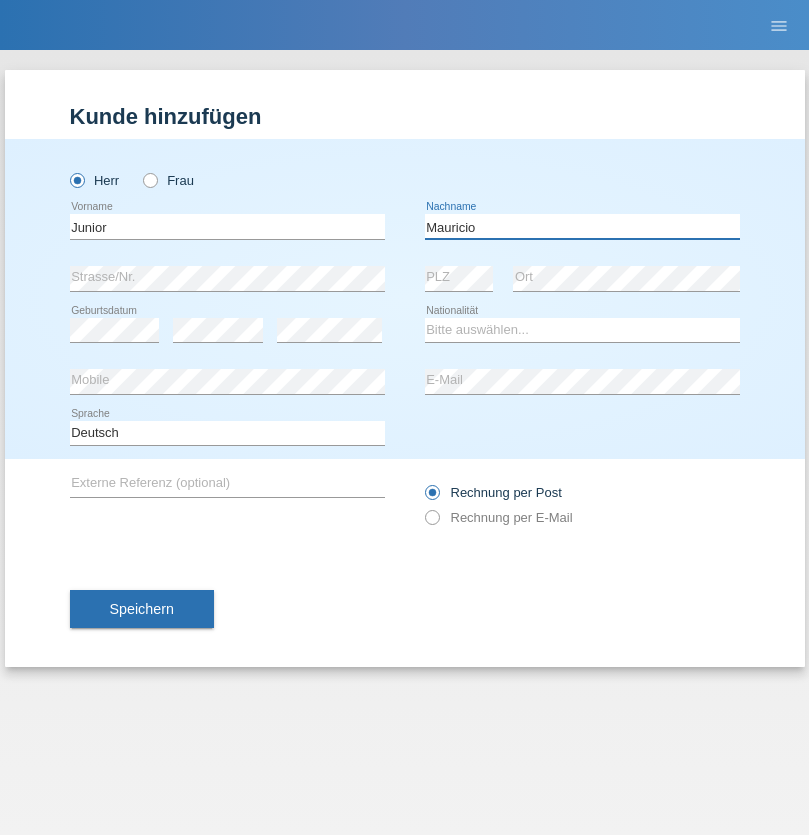 type on "Mauricio" 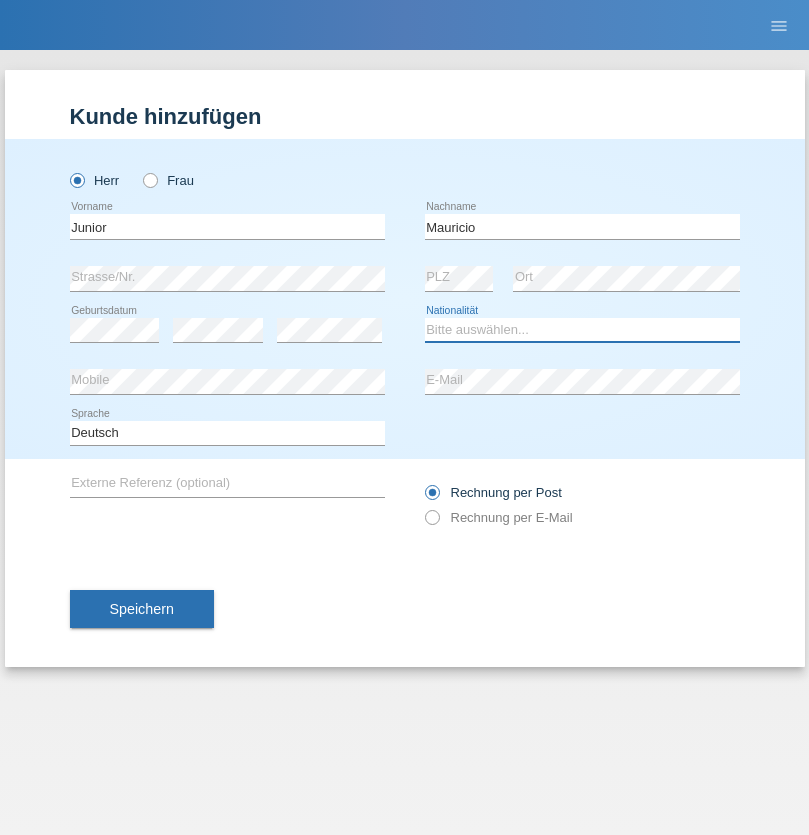 select on "CH" 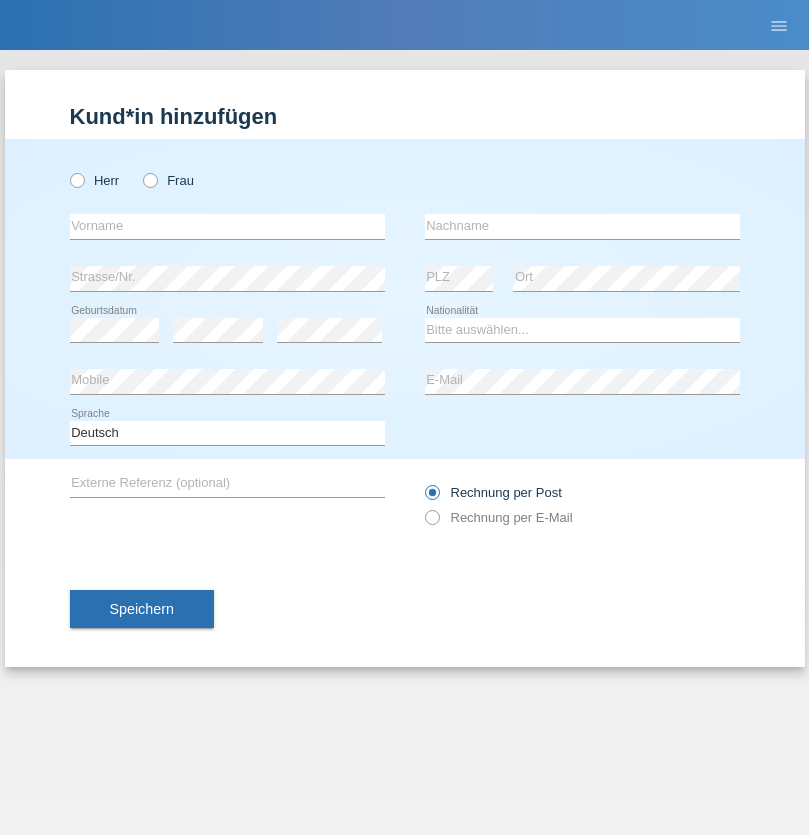 scroll, scrollTop: 0, scrollLeft: 0, axis: both 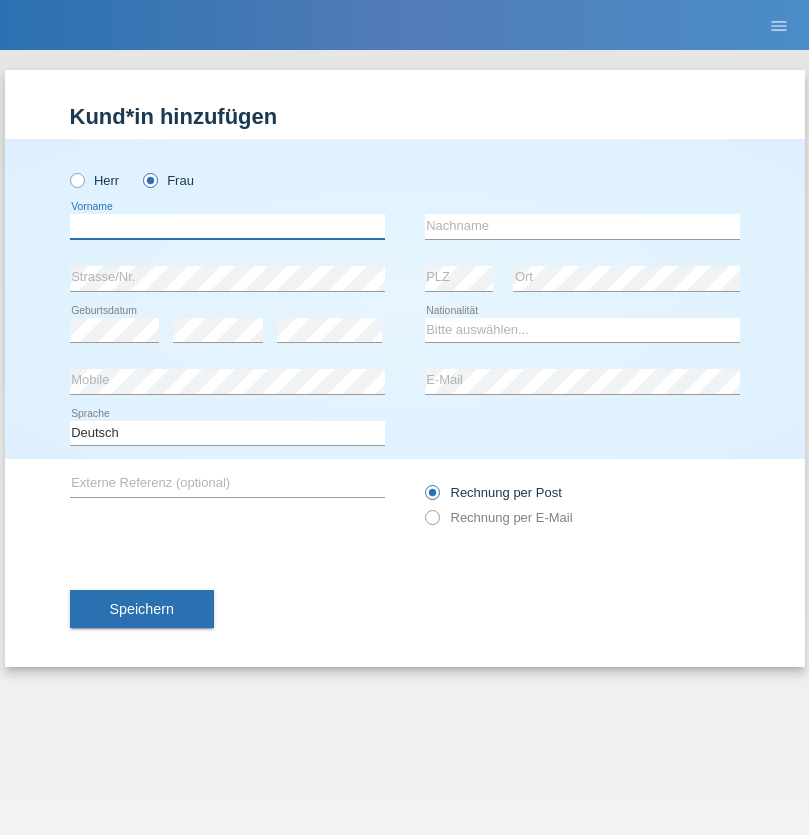 click at bounding box center [227, 226] 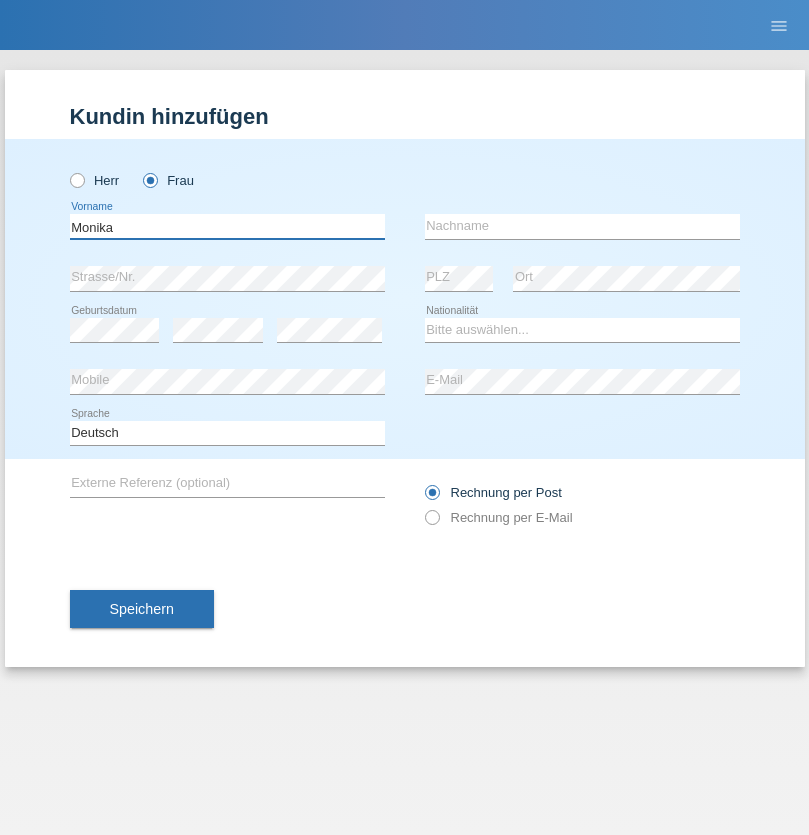 type on "Monika" 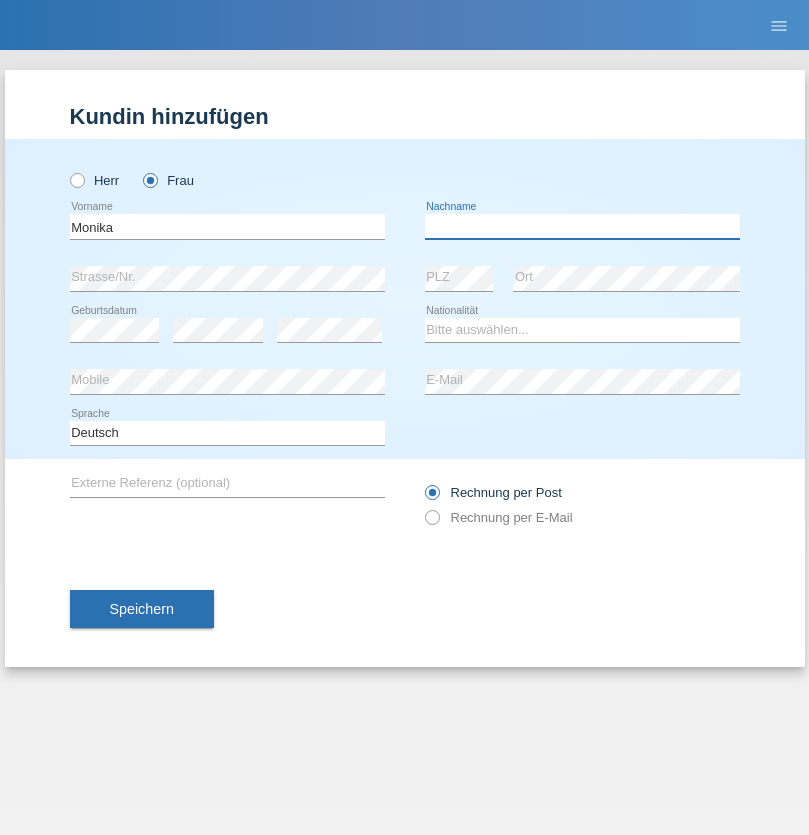 click at bounding box center [582, 226] 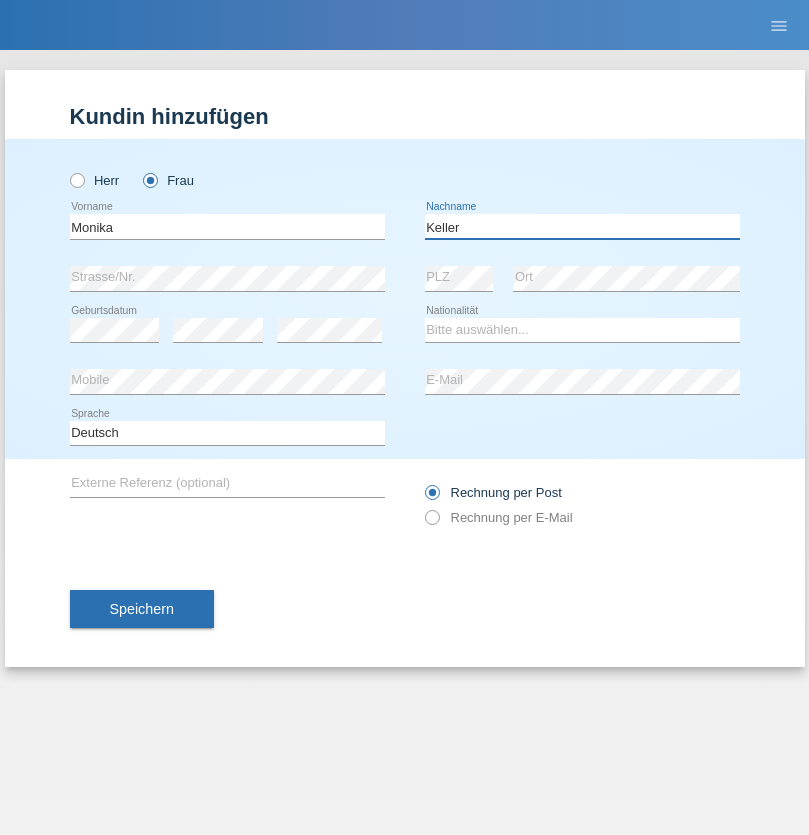 type on "Keller" 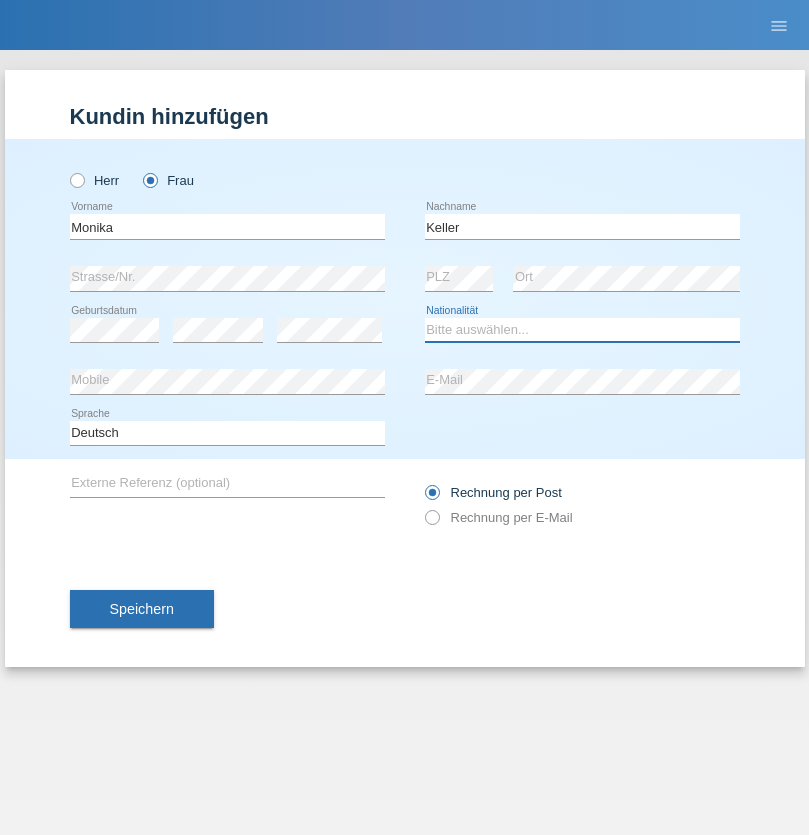 select on "CH" 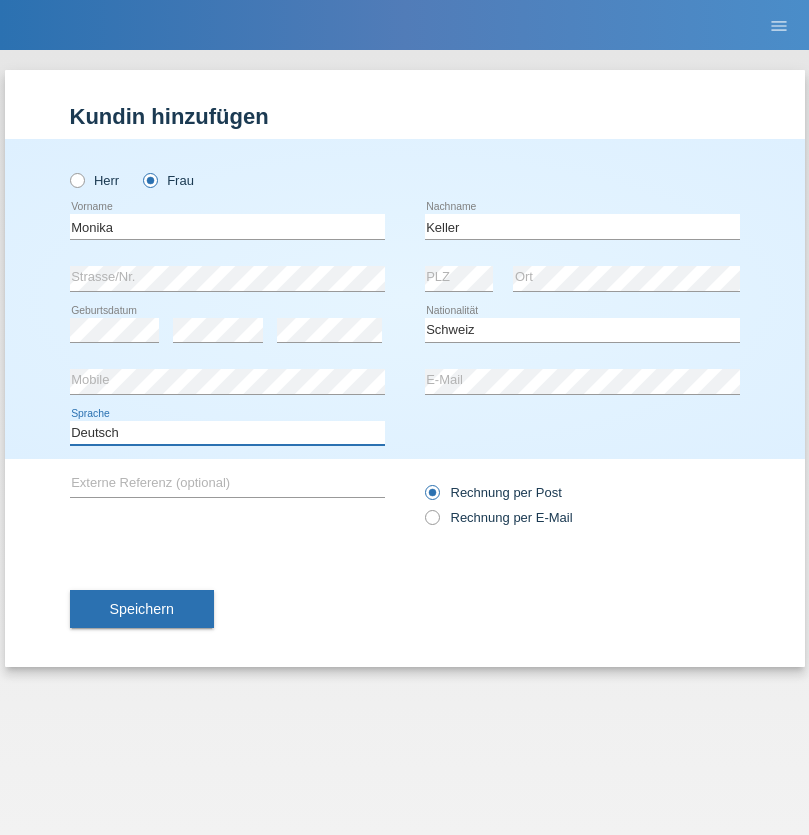 select on "en" 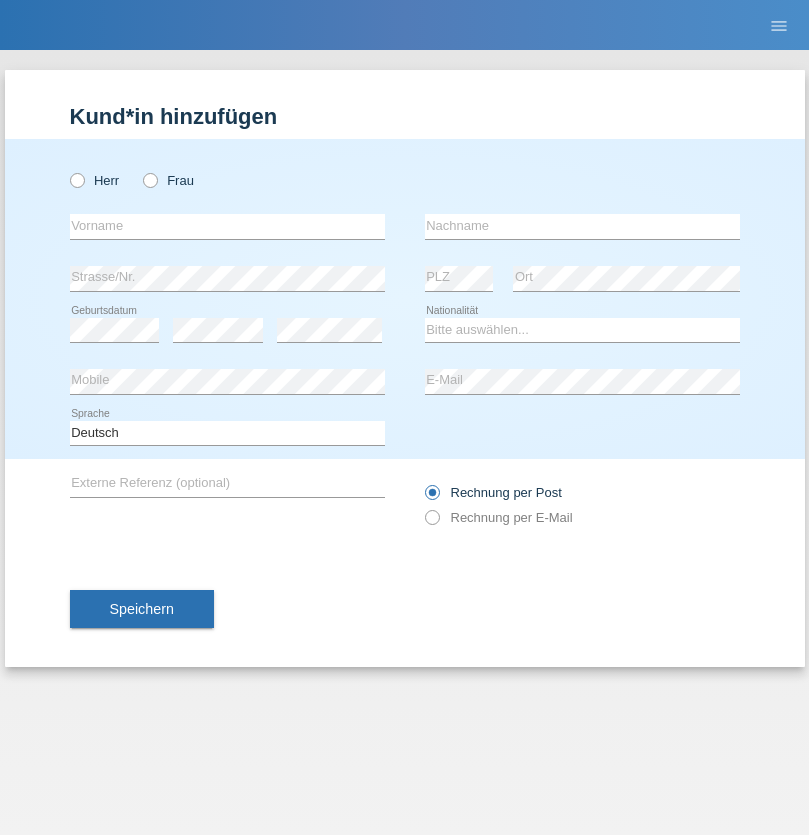 scroll, scrollTop: 0, scrollLeft: 0, axis: both 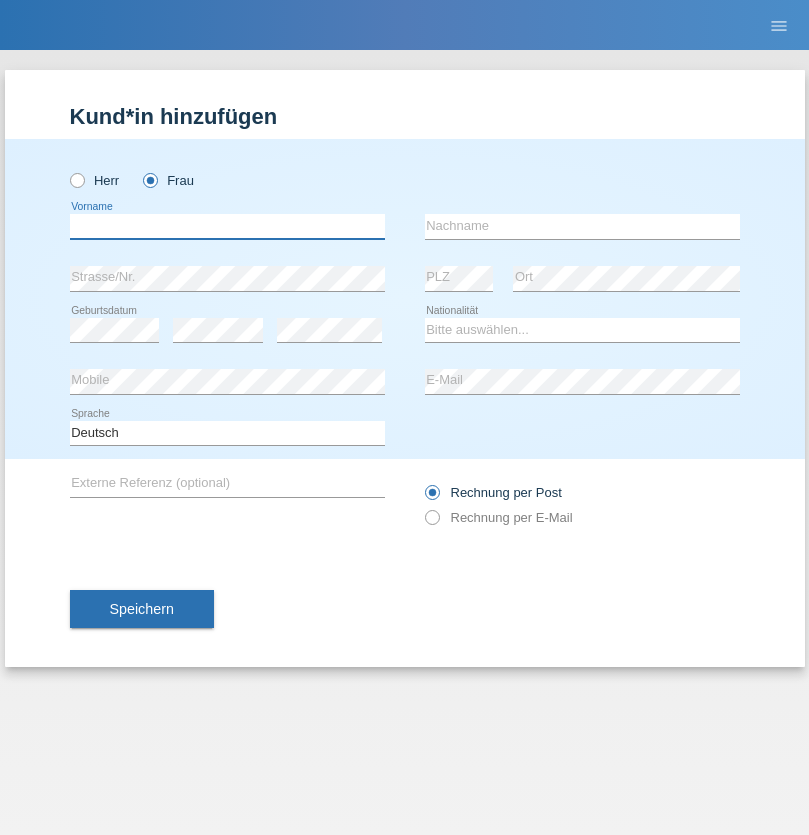 click at bounding box center (227, 226) 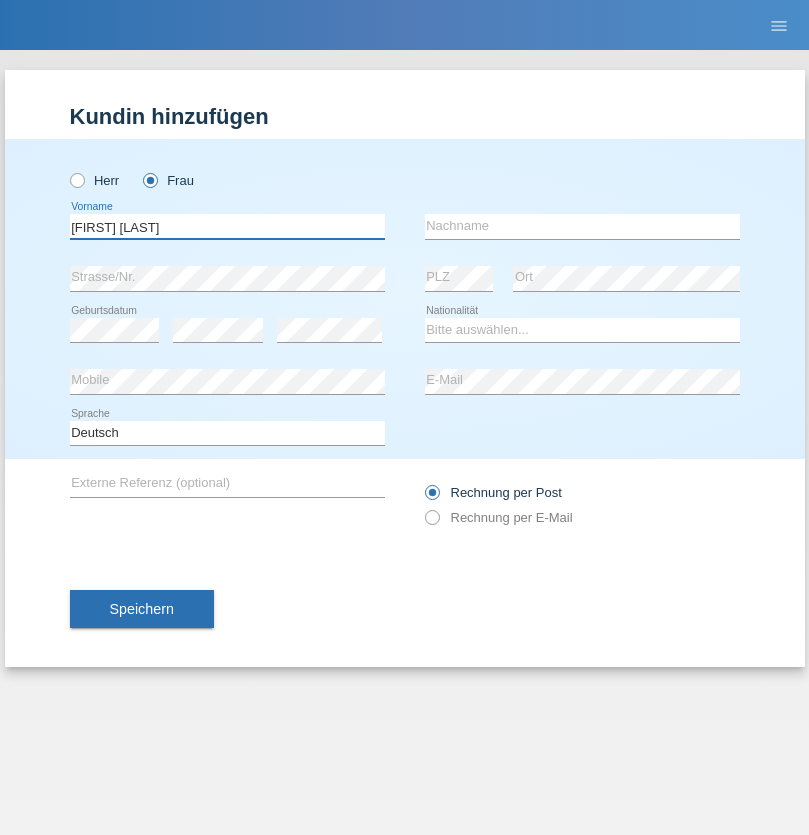 type on "[FIRST] [LAST]" 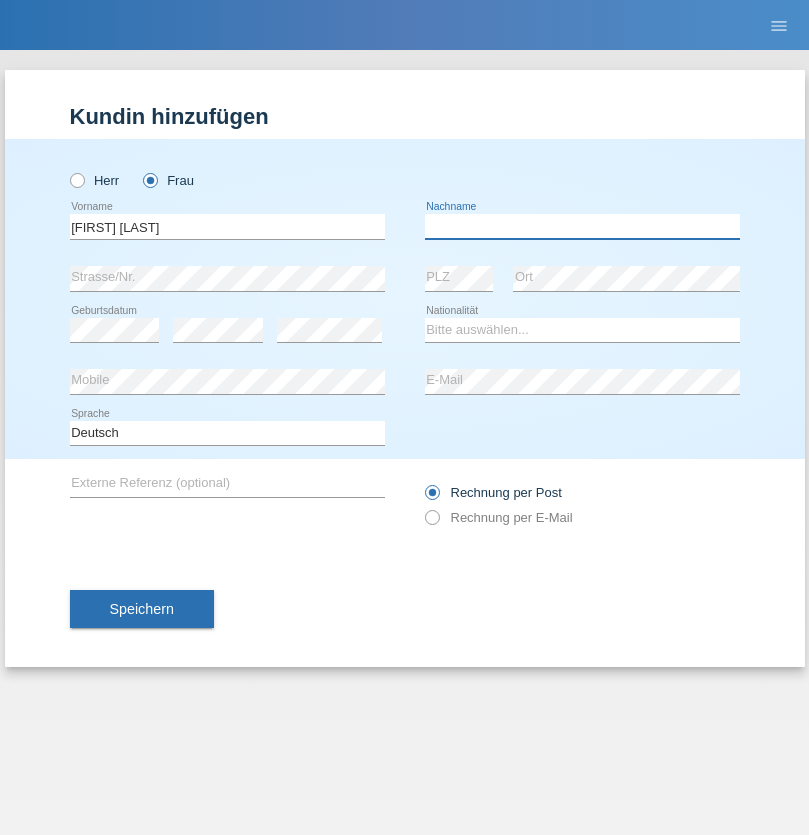 click at bounding box center (582, 226) 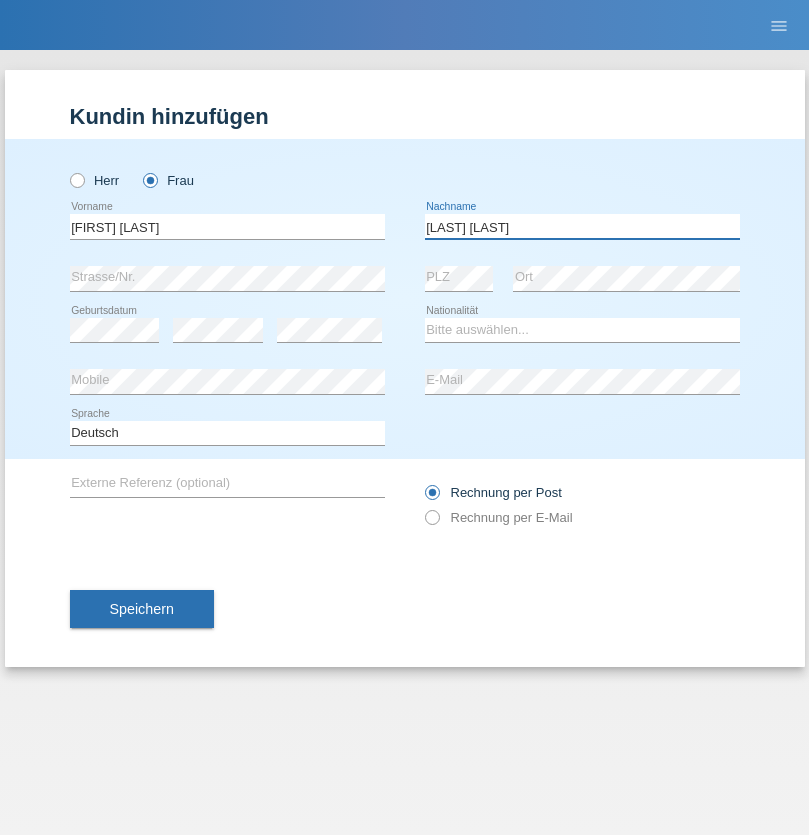 type on "[LAST] [LAST]" 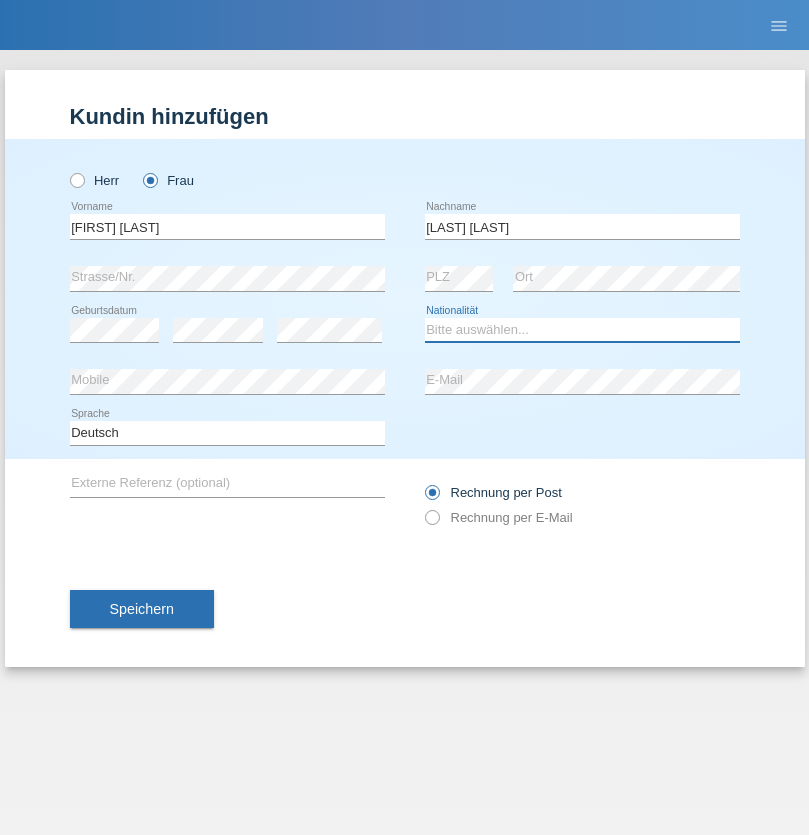 select on "CH" 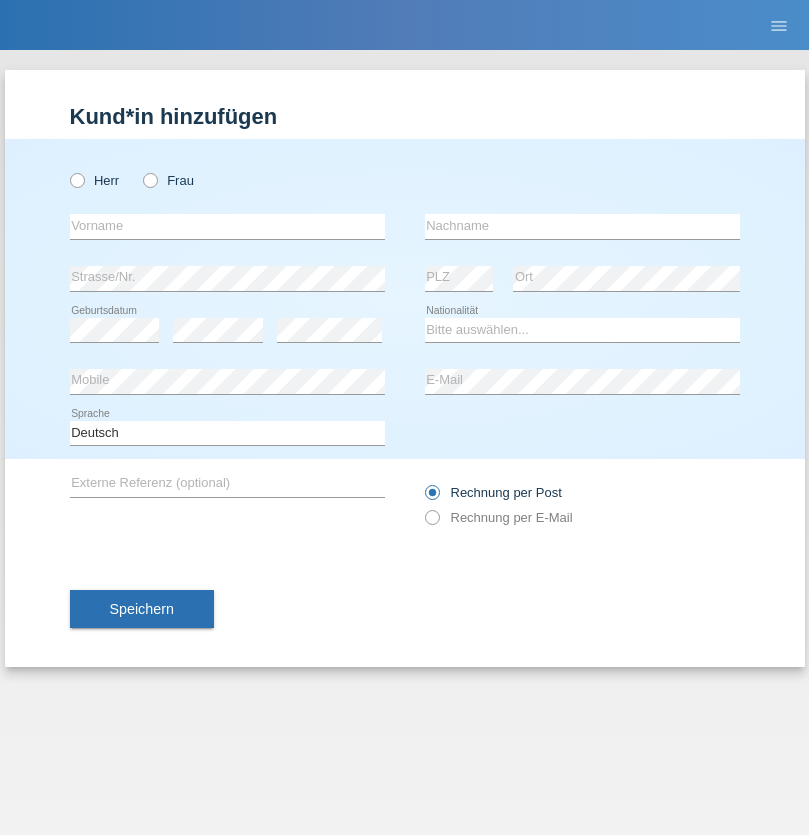 scroll, scrollTop: 0, scrollLeft: 0, axis: both 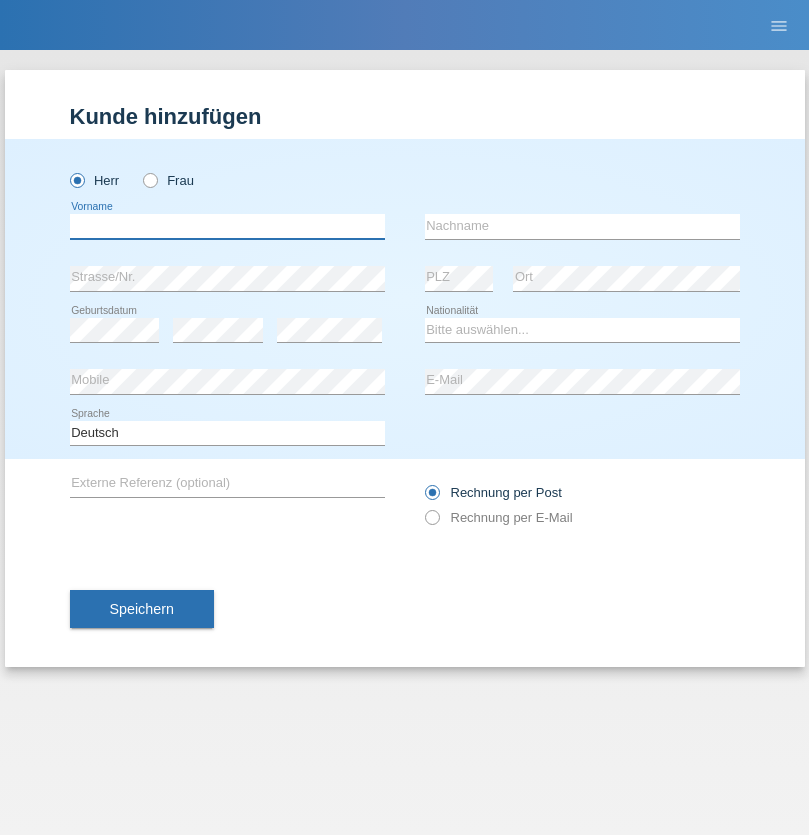 click at bounding box center [227, 226] 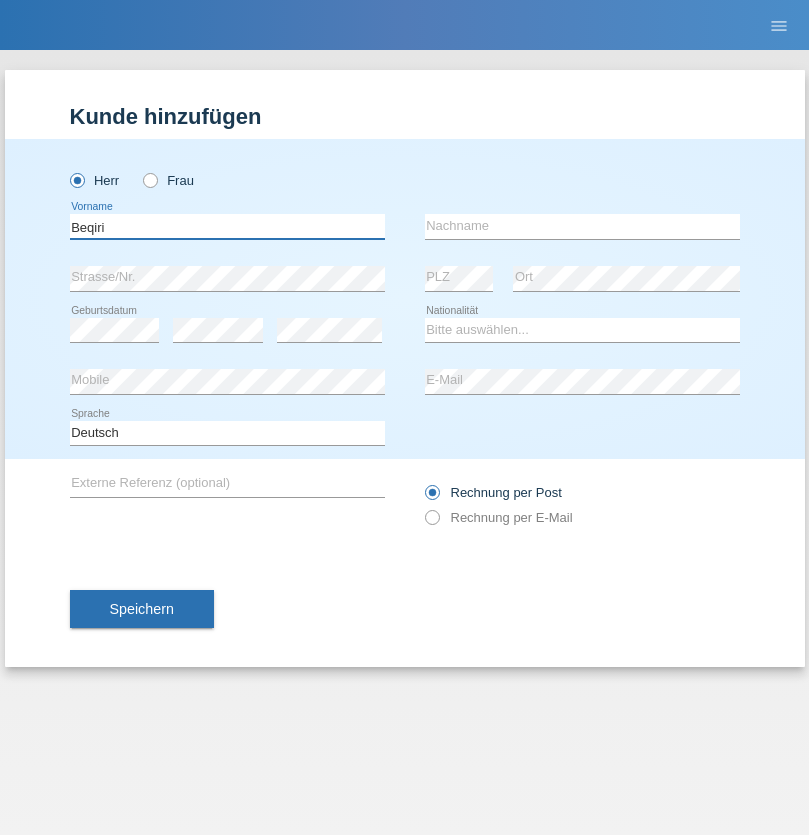 type on "Beqiri" 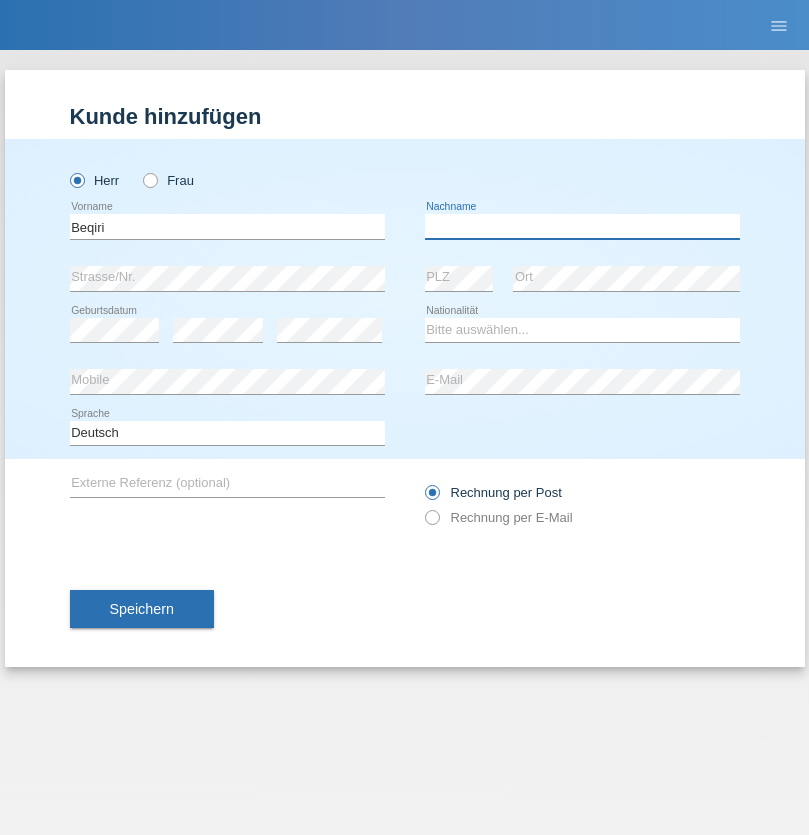 click at bounding box center [582, 226] 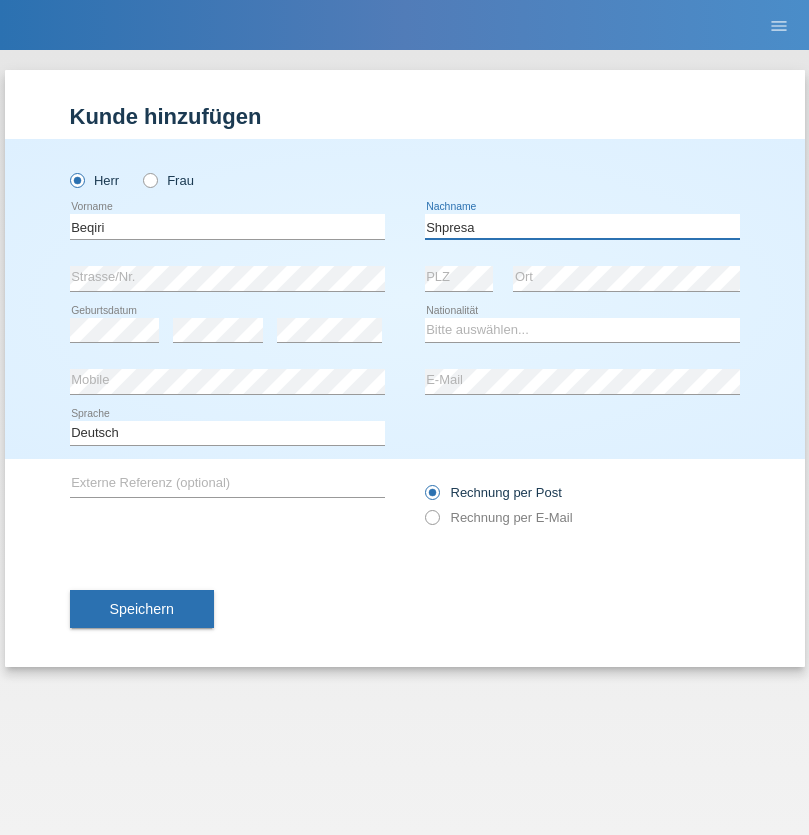type on "Shpresa" 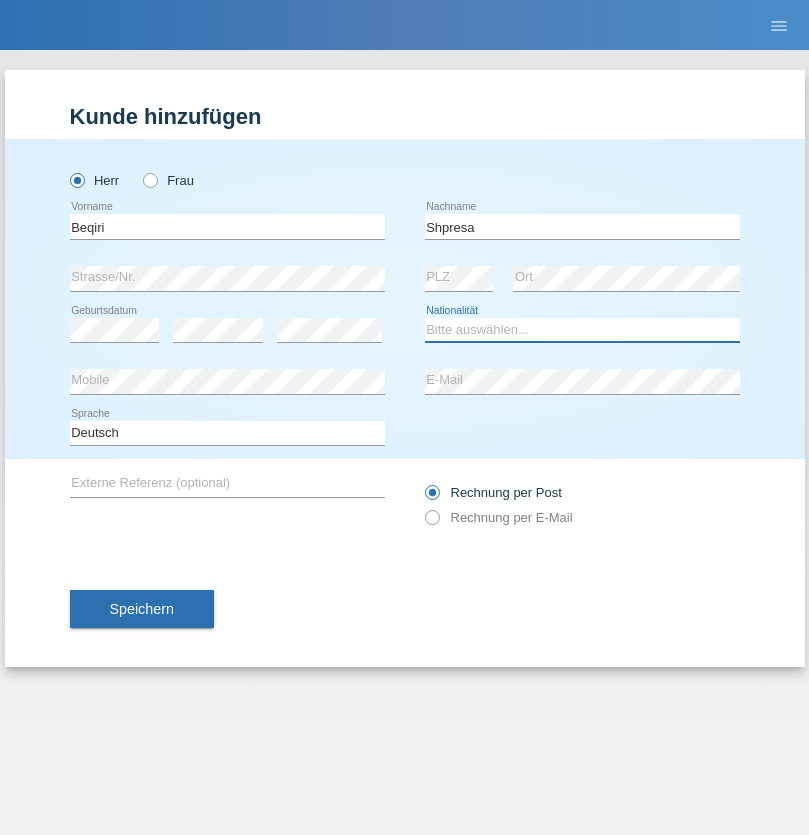 select on "XK" 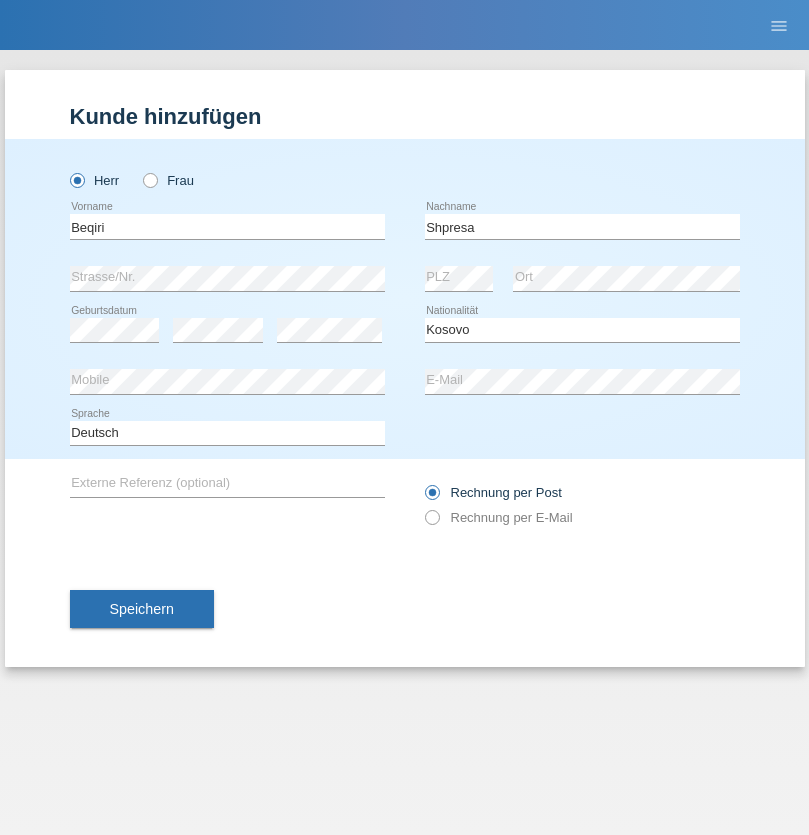 select on "C" 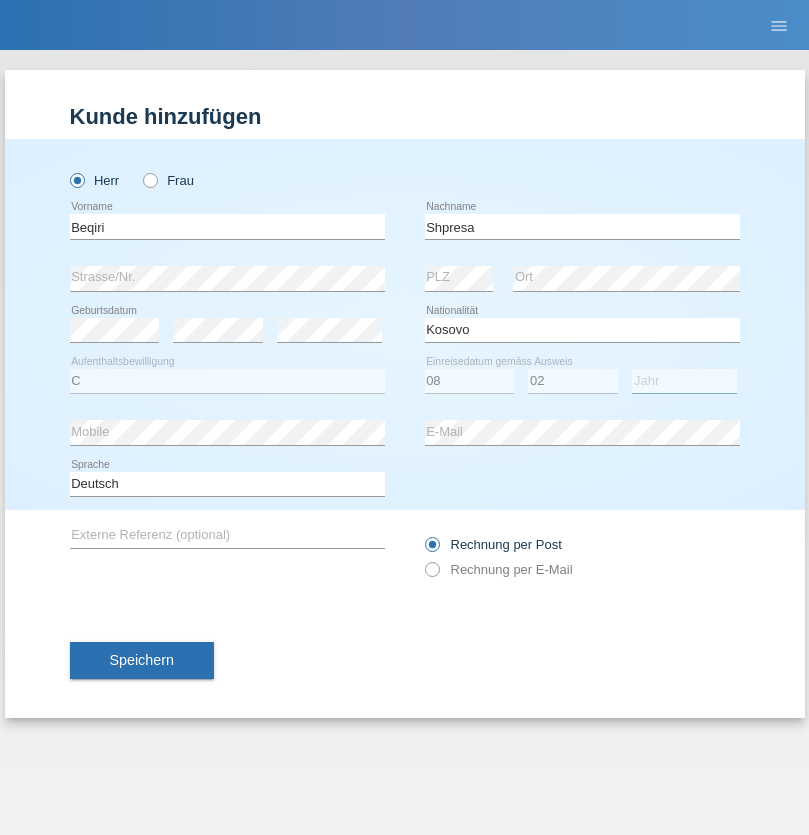 select on "1979" 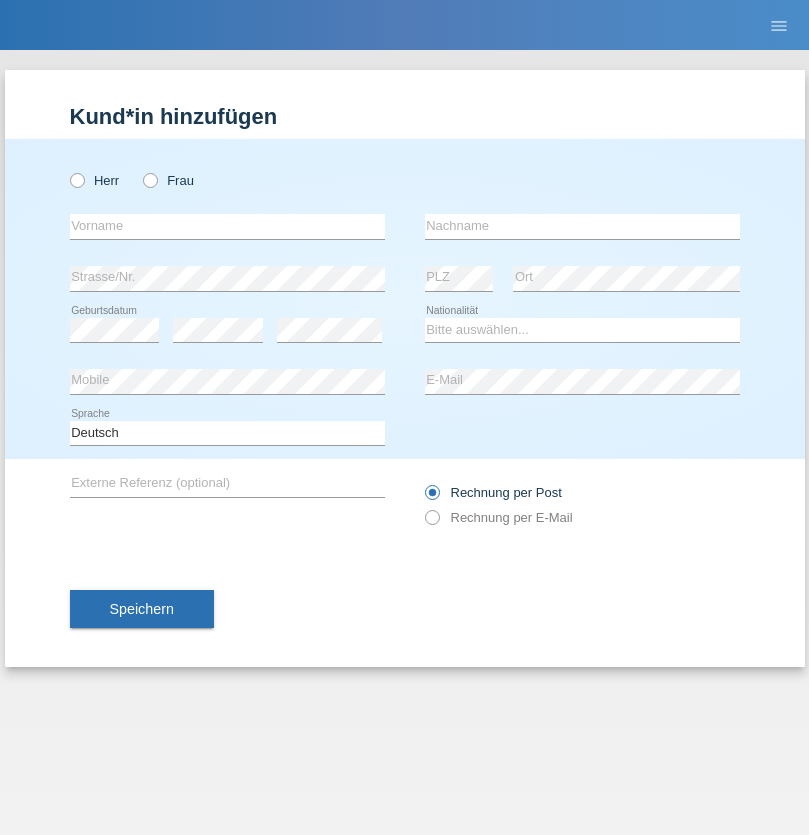 scroll, scrollTop: 0, scrollLeft: 0, axis: both 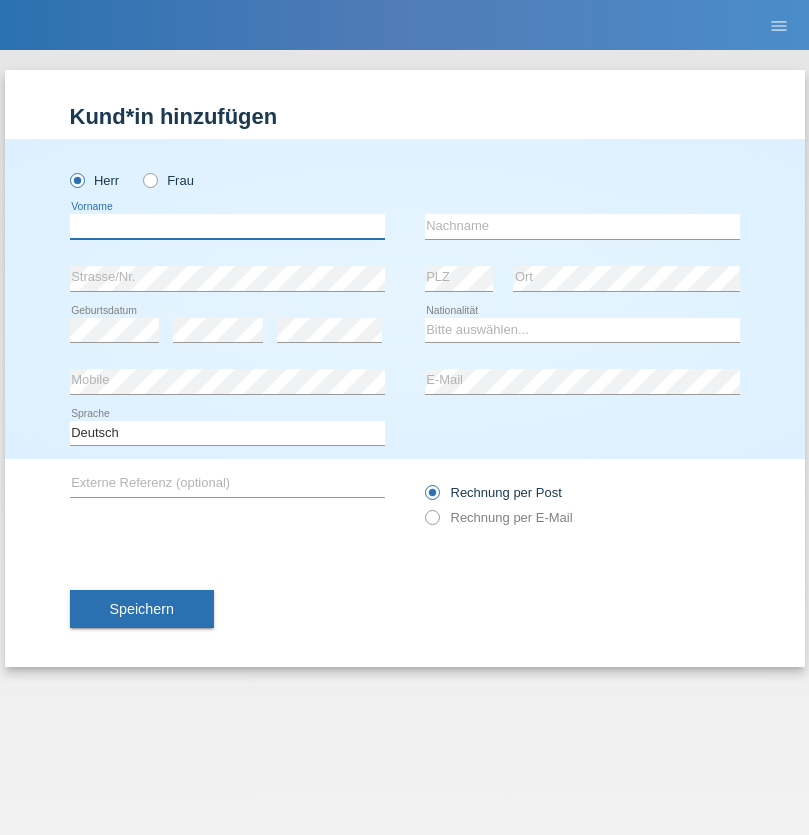 click at bounding box center (227, 226) 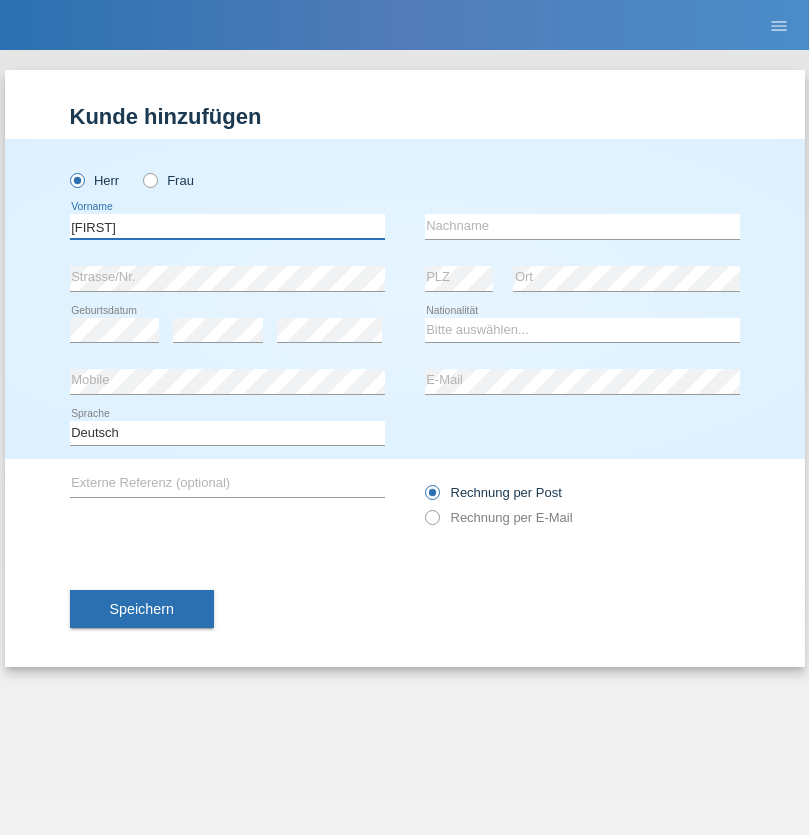 type on "[FIRST]" 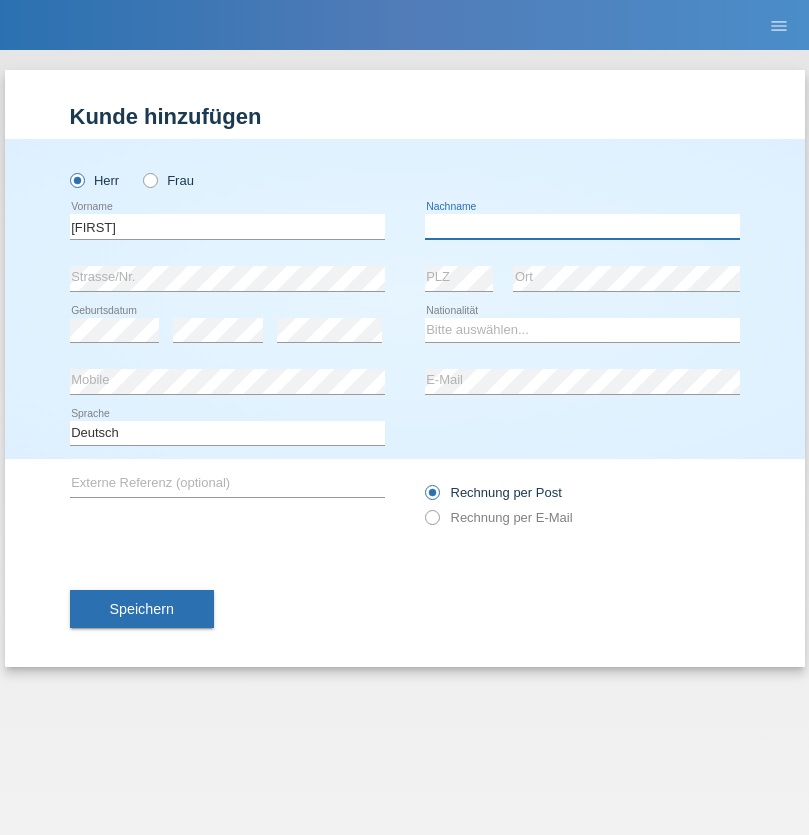 click at bounding box center [582, 226] 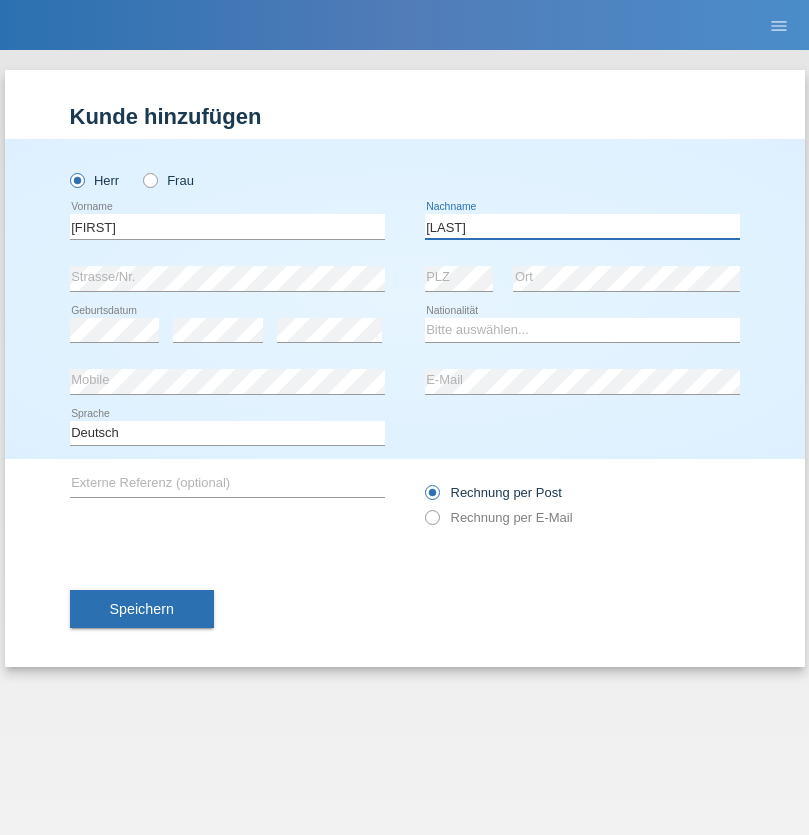 type on "[LAST]" 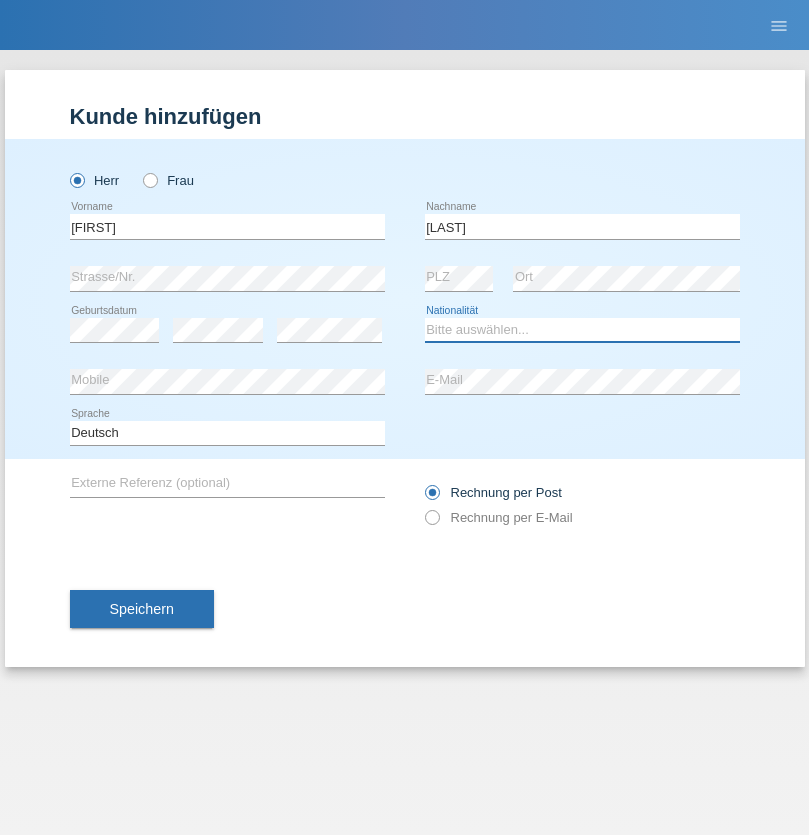 select on "CH" 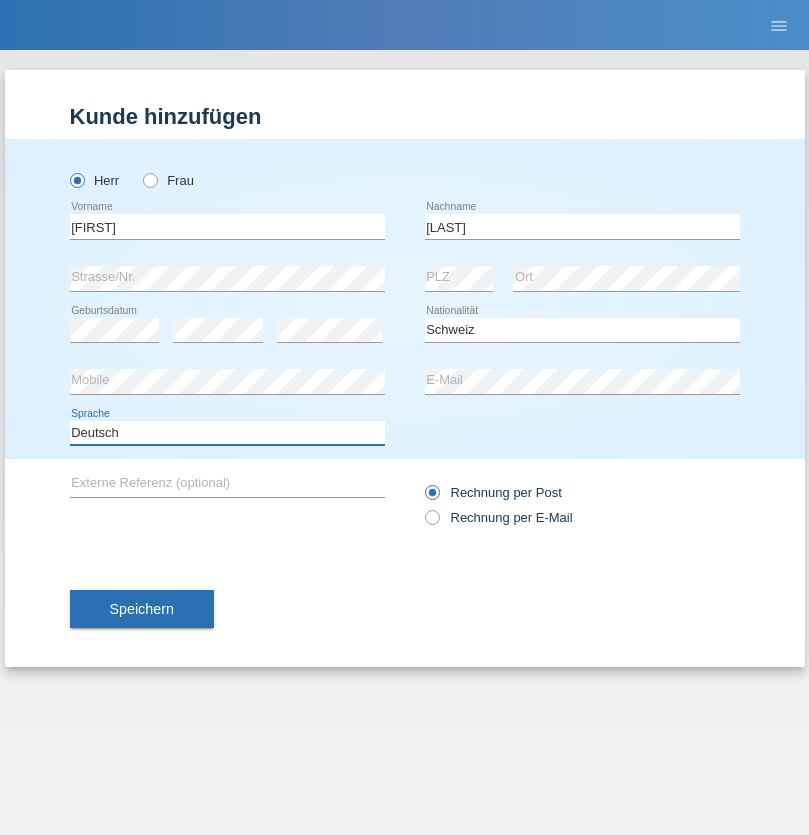 select on "en" 